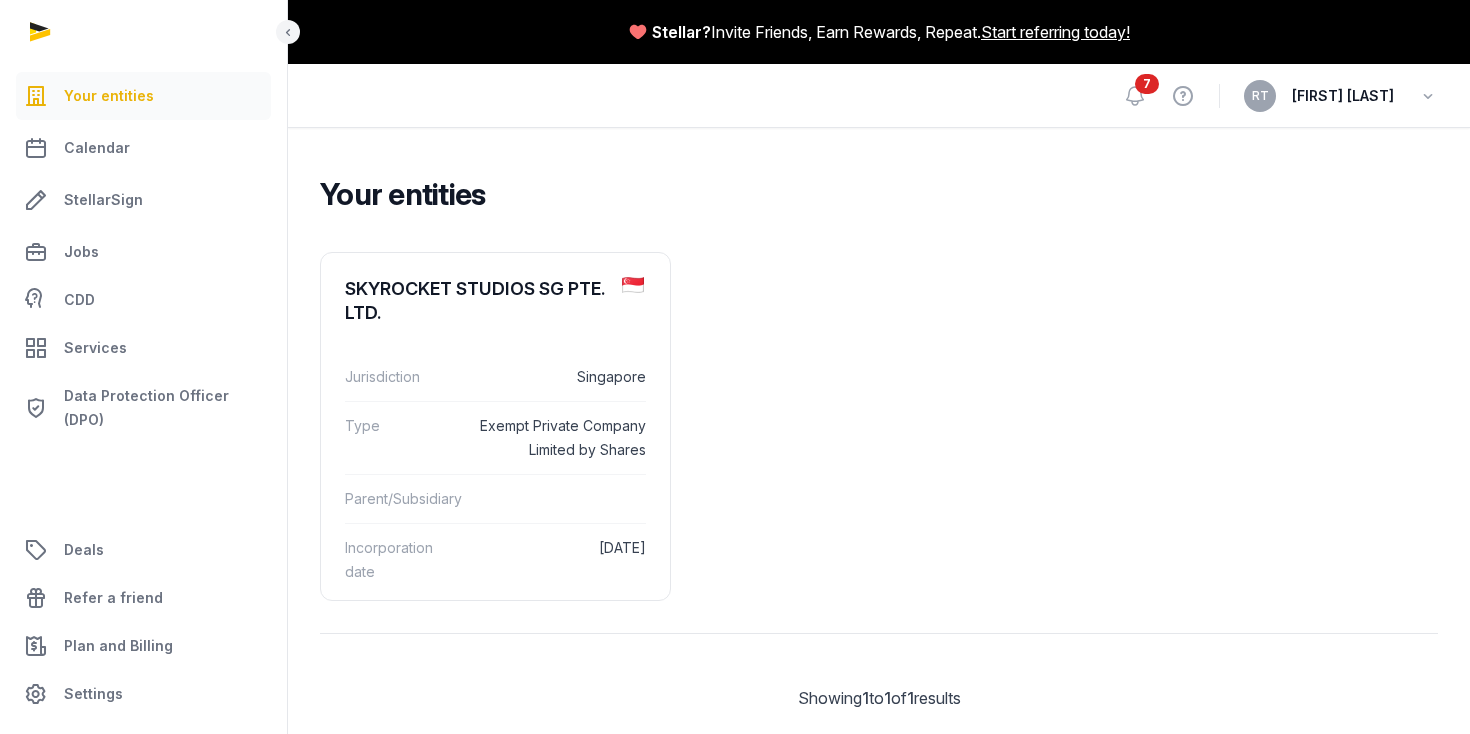 scroll, scrollTop: 0, scrollLeft: 0, axis: both 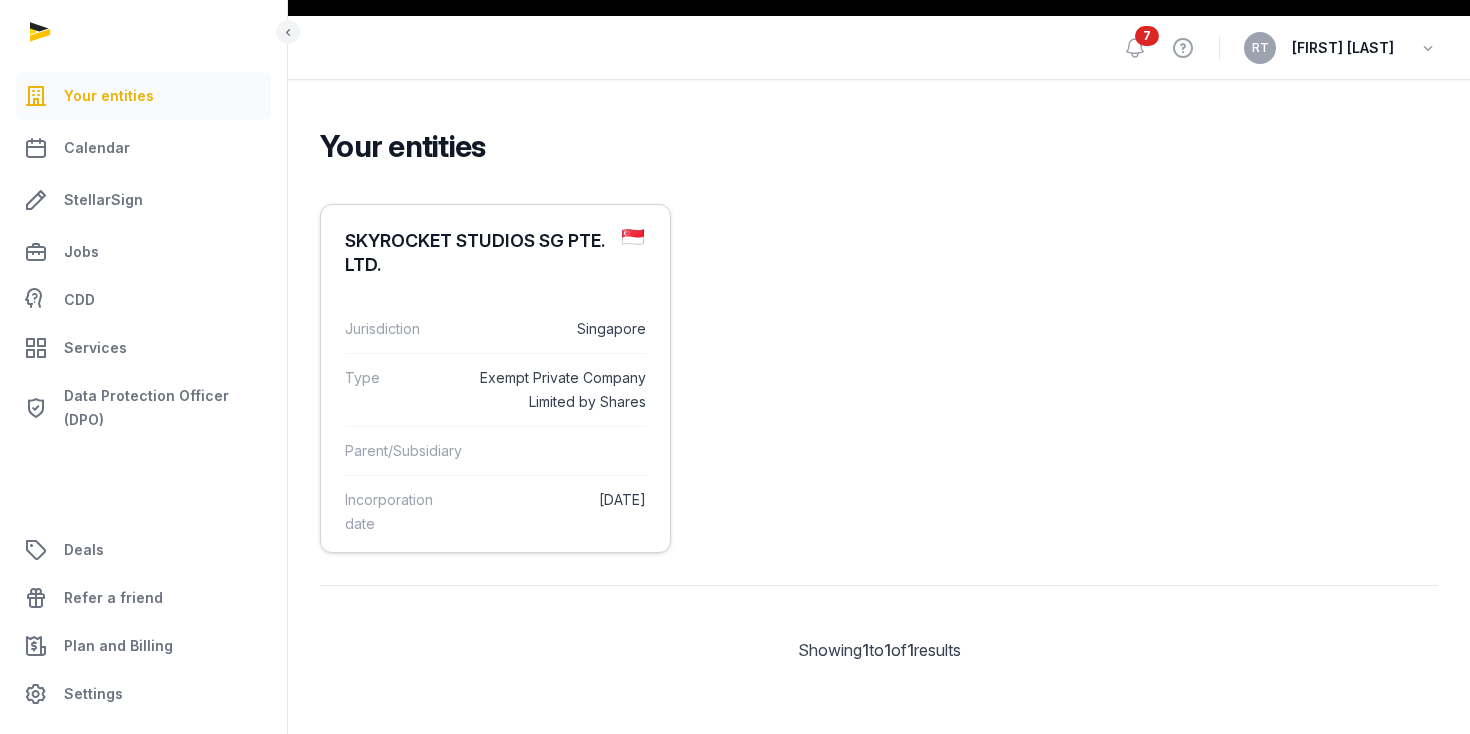 click on "SKYROCKET STUDIOS SG PTE. LTD." at bounding box center (475, 253) 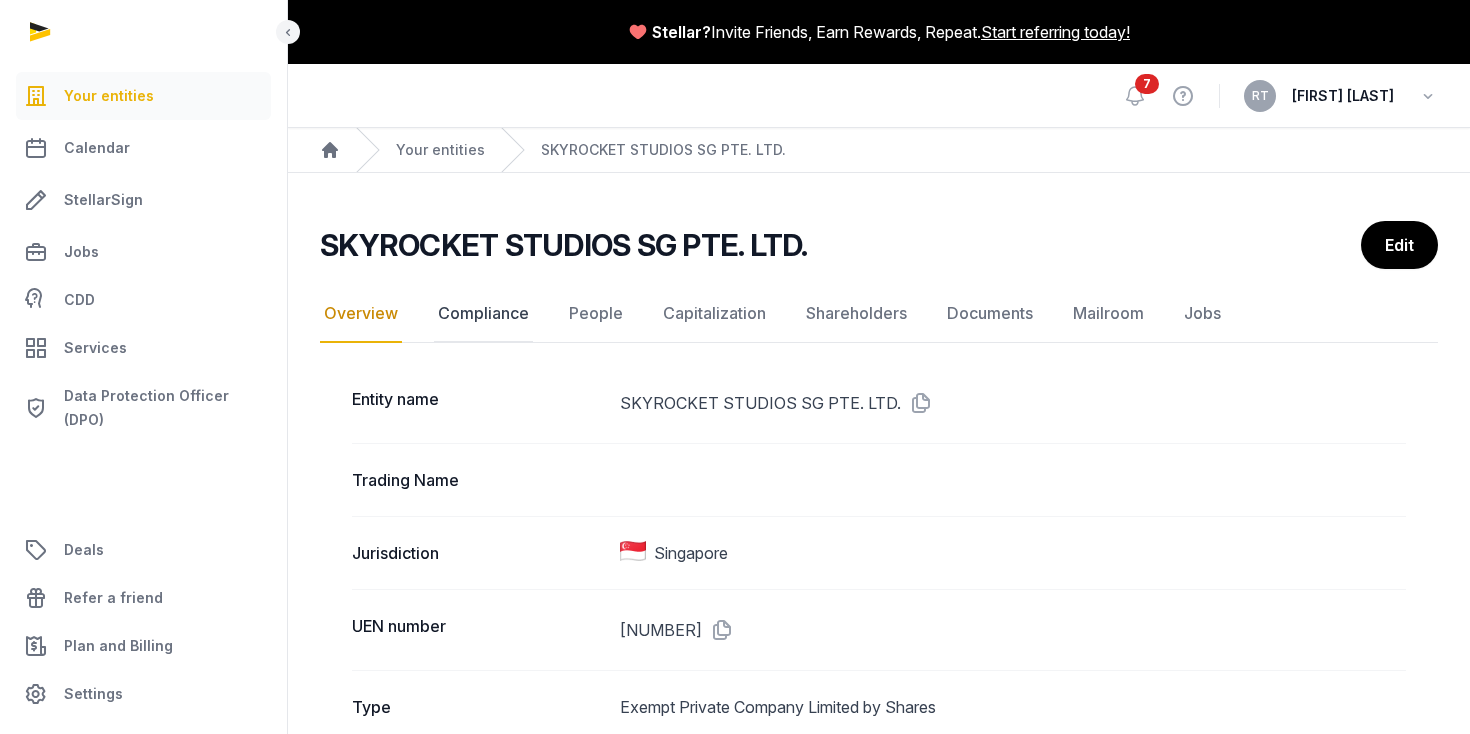 click on "Compliance" 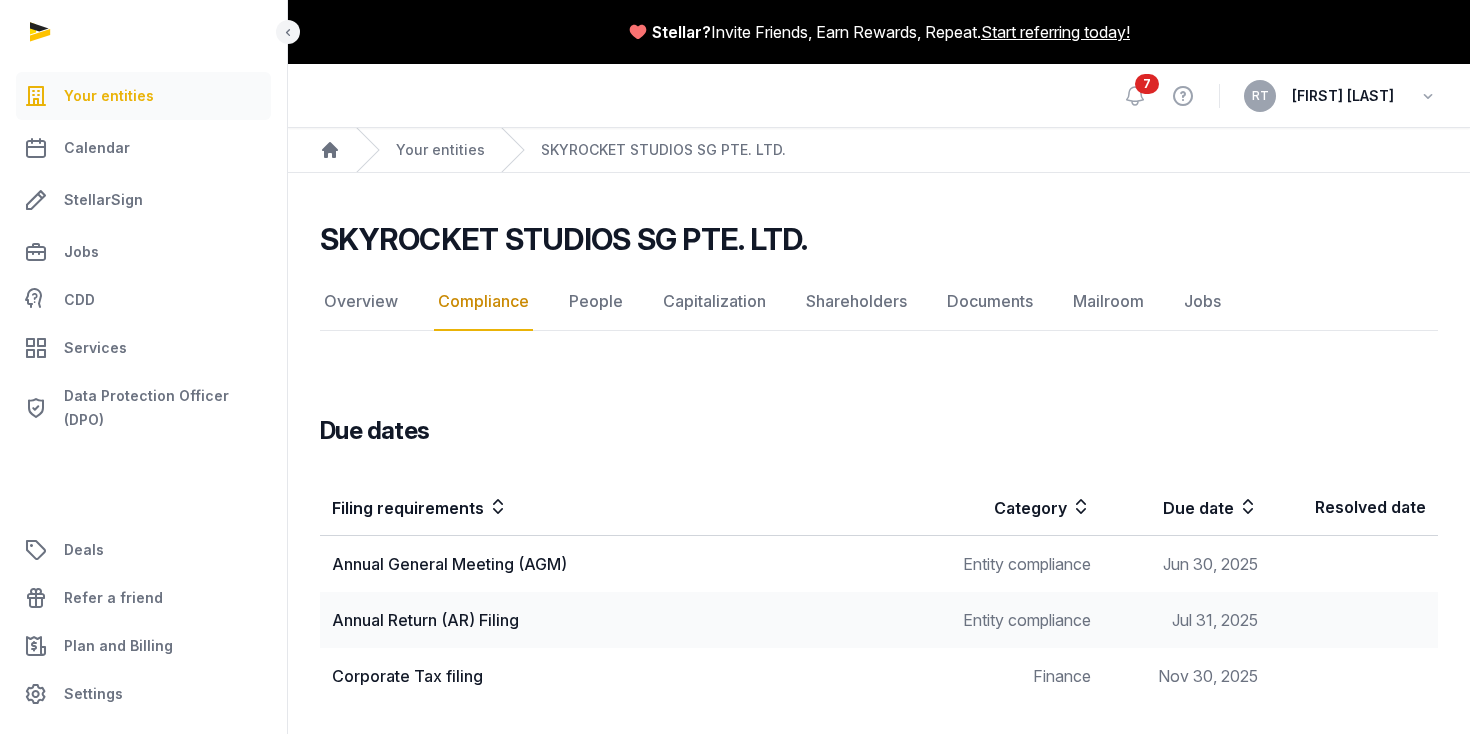 scroll, scrollTop: 10, scrollLeft: 0, axis: vertical 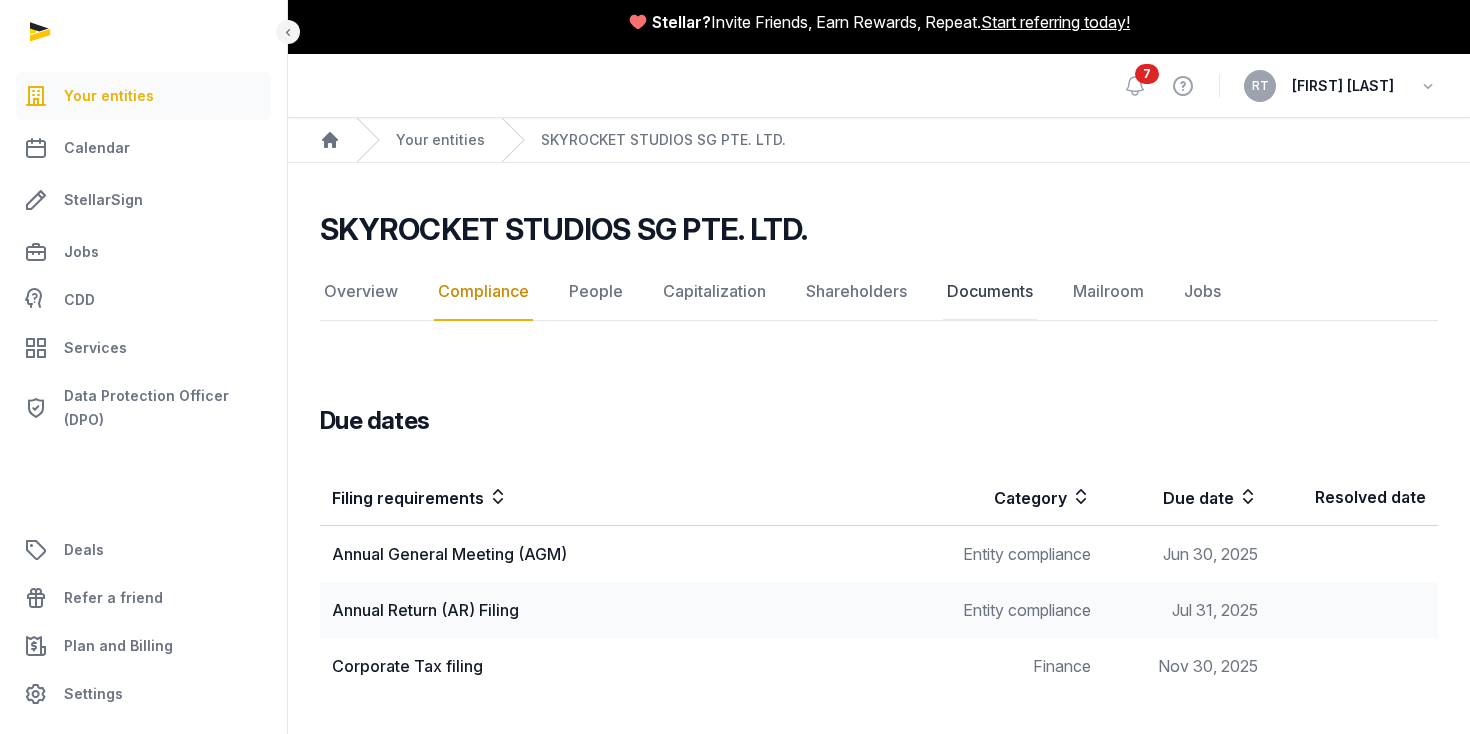 click on "Documents" 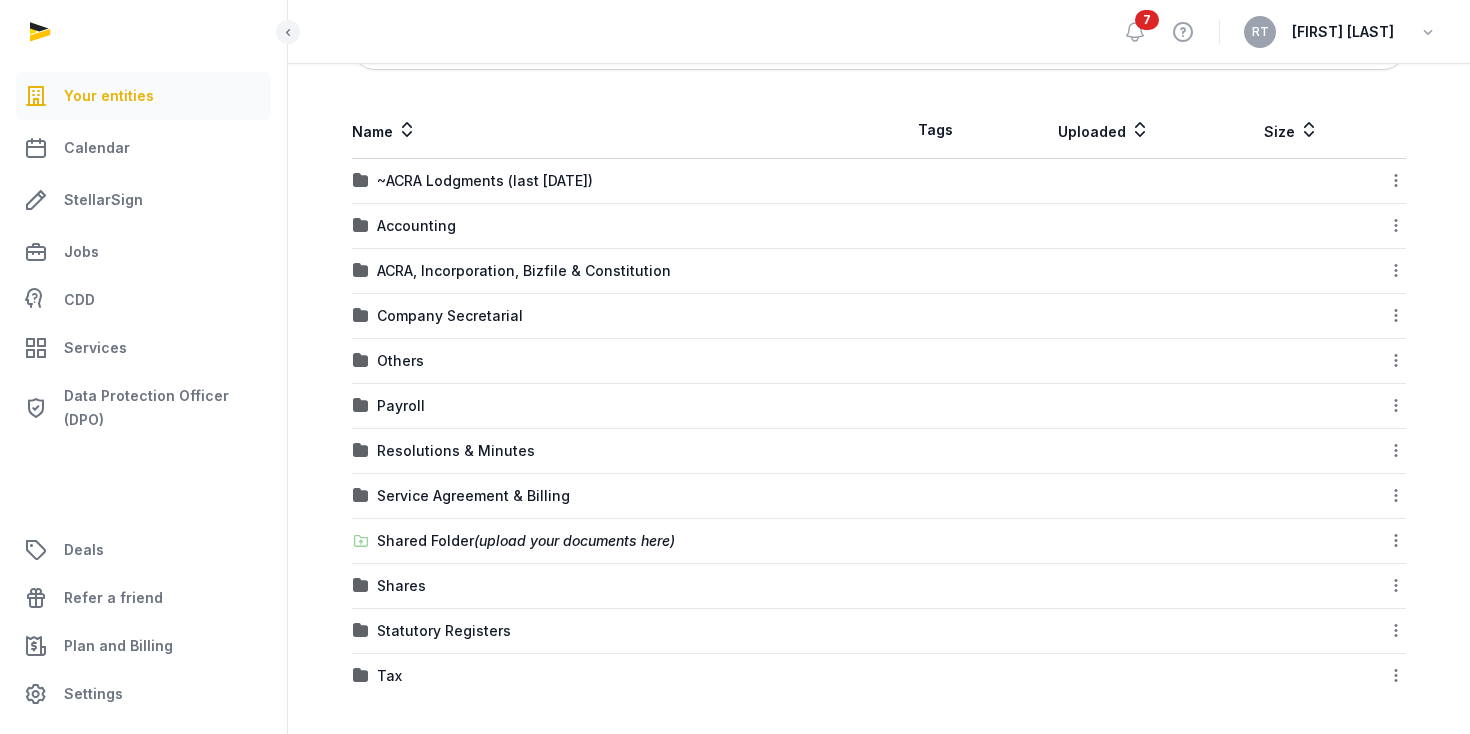 scroll, scrollTop: 387, scrollLeft: 0, axis: vertical 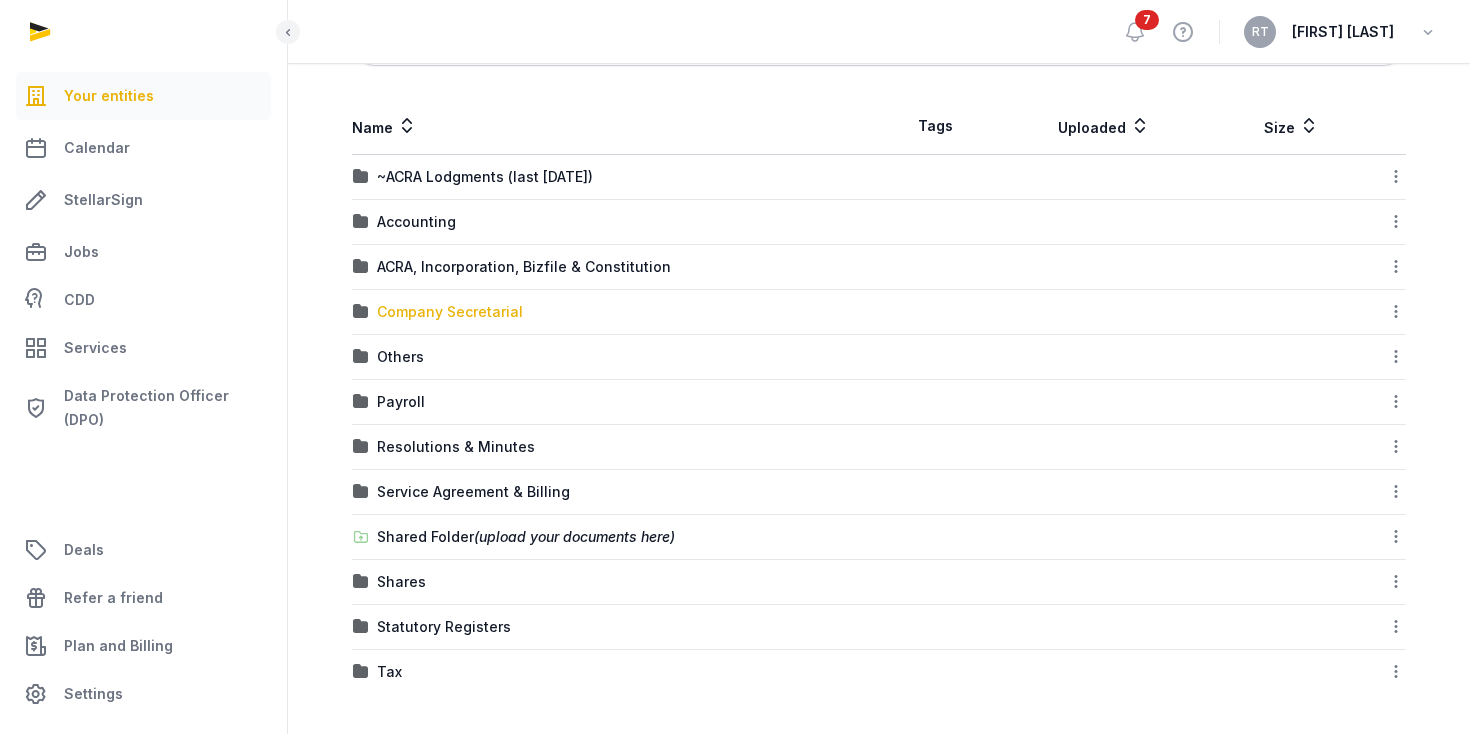 click on "Company Secretarial" at bounding box center [450, 312] 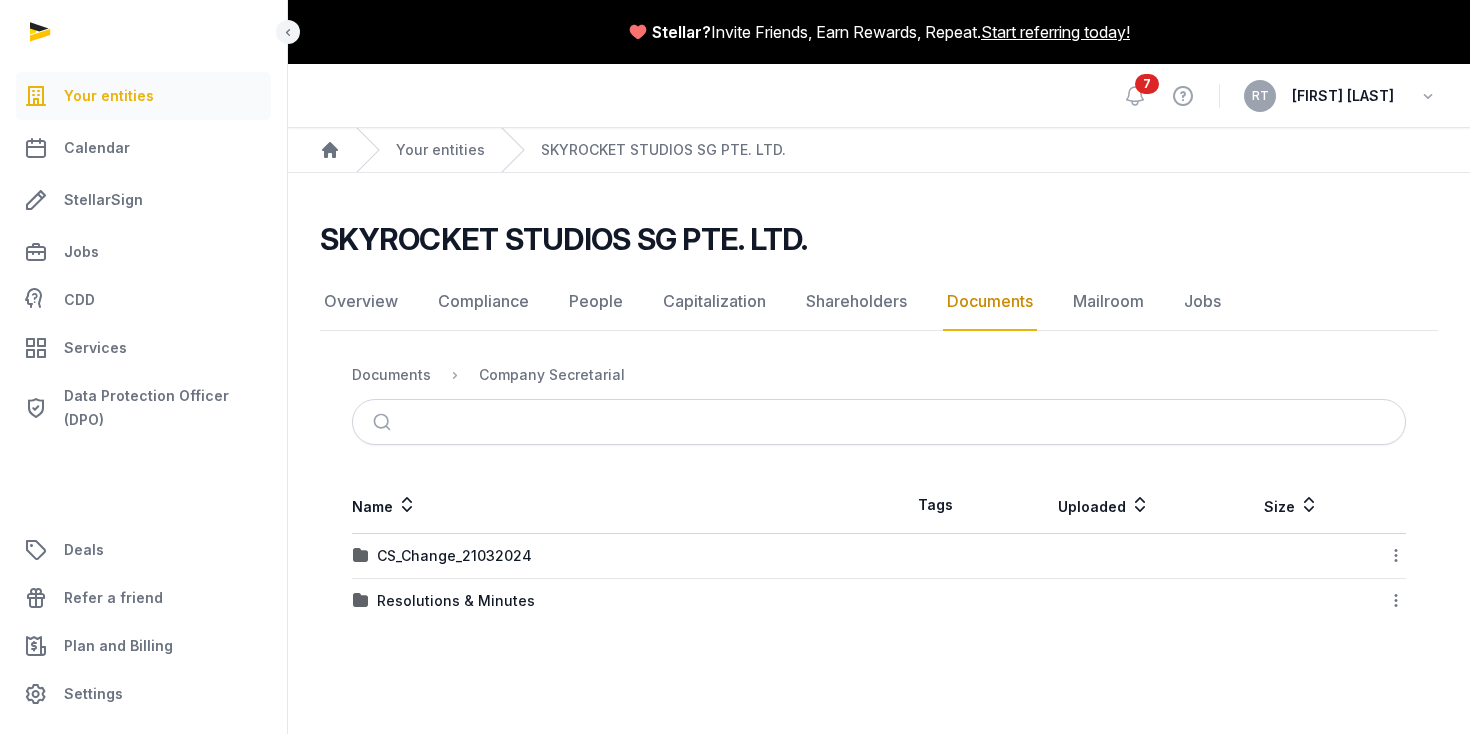 scroll, scrollTop: 0, scrollLeft: 0, axis: both 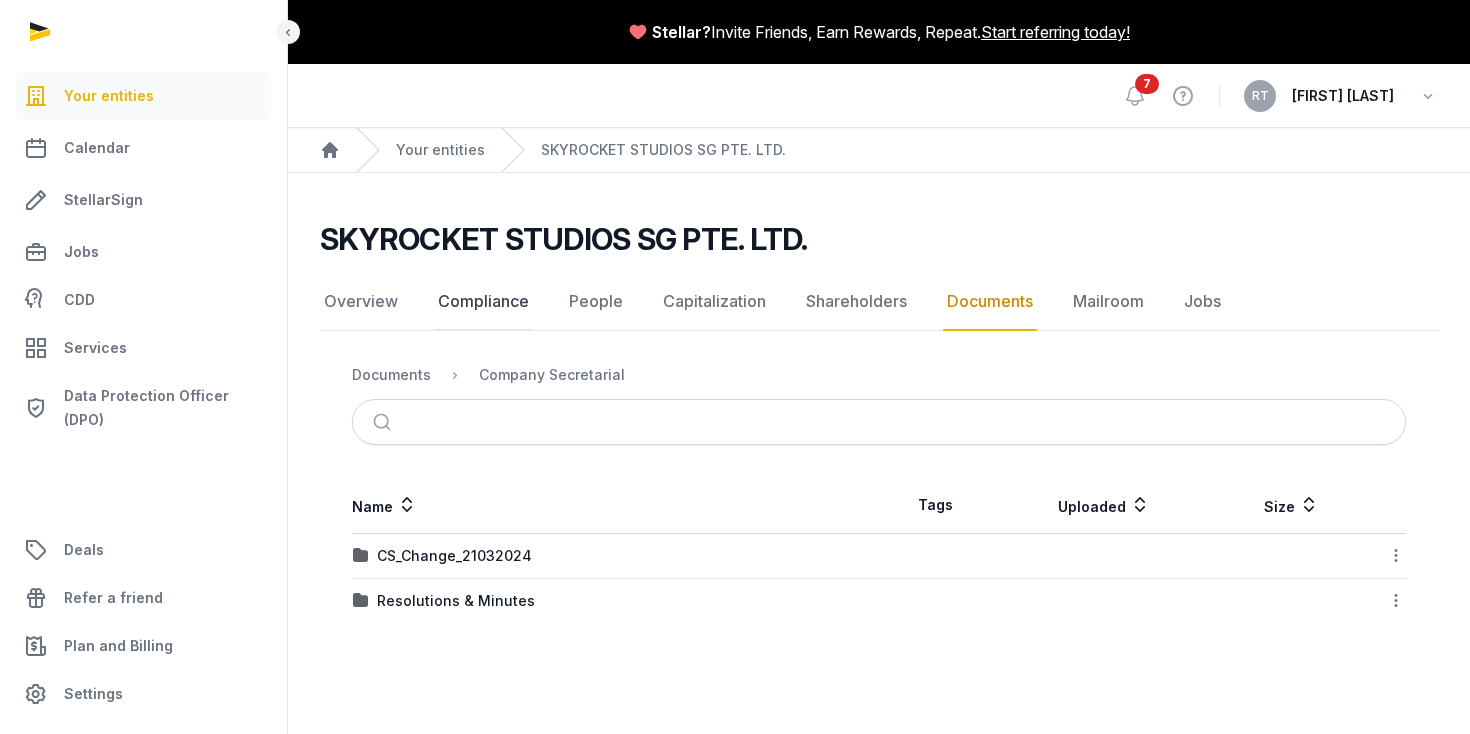 click on "Compliance" 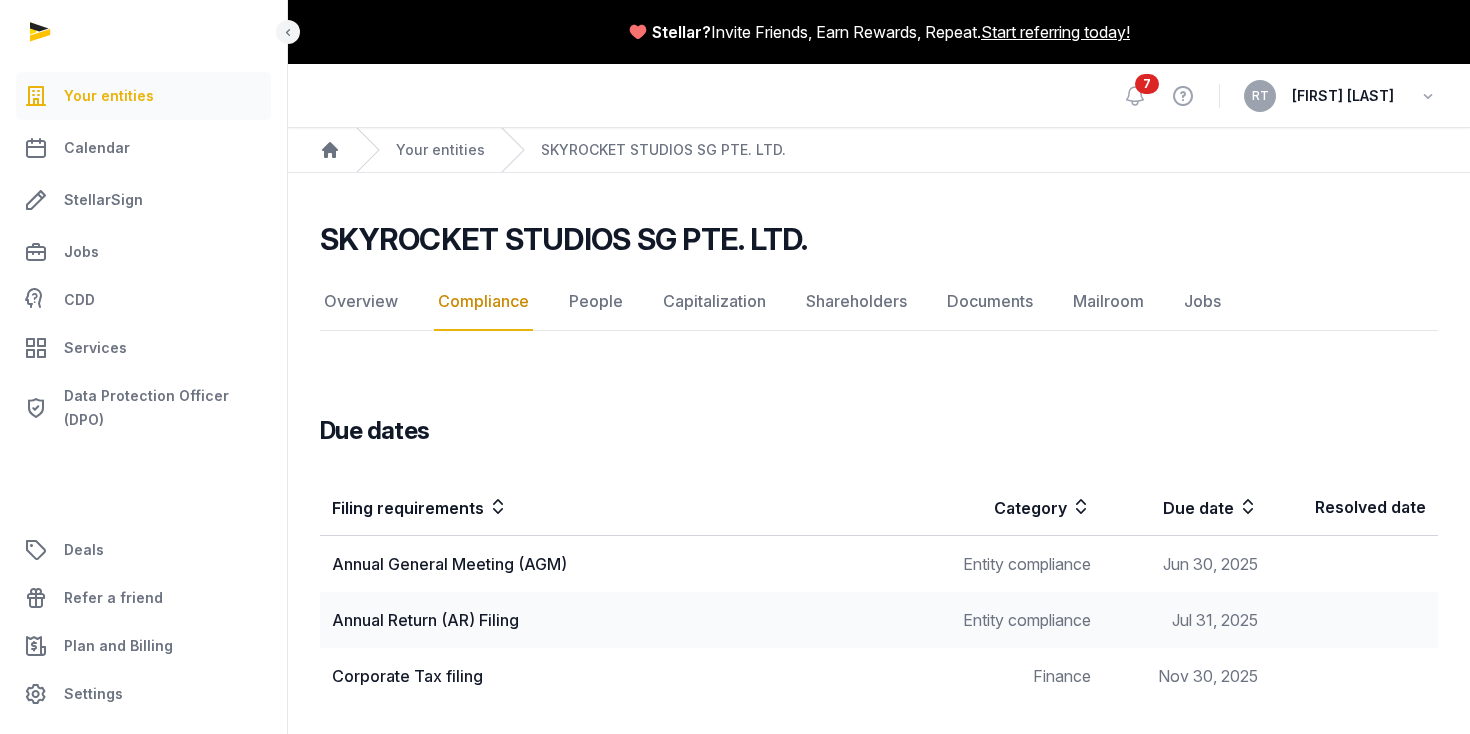 scroll, scrollTop: 10, scrollLeft: 0, axis: vertical 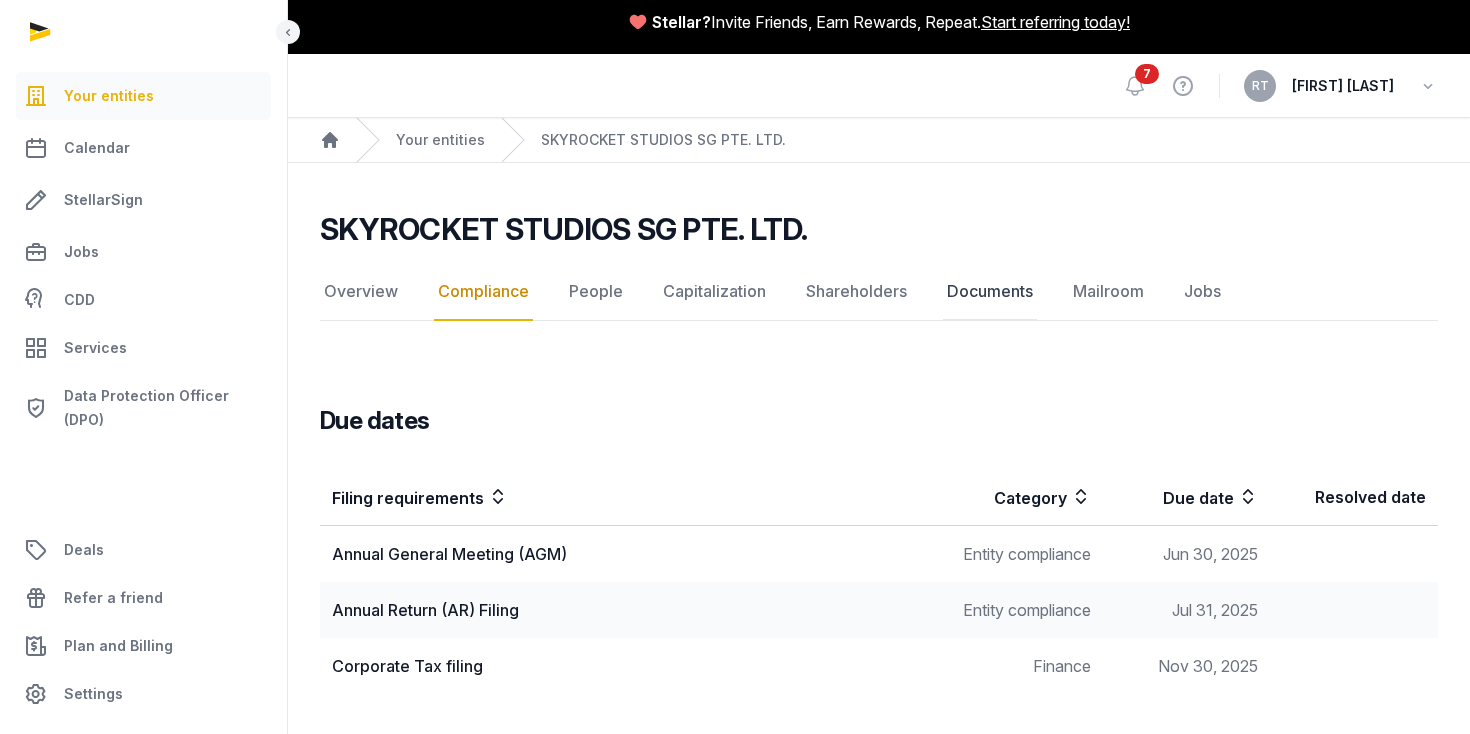 click on "Documents" 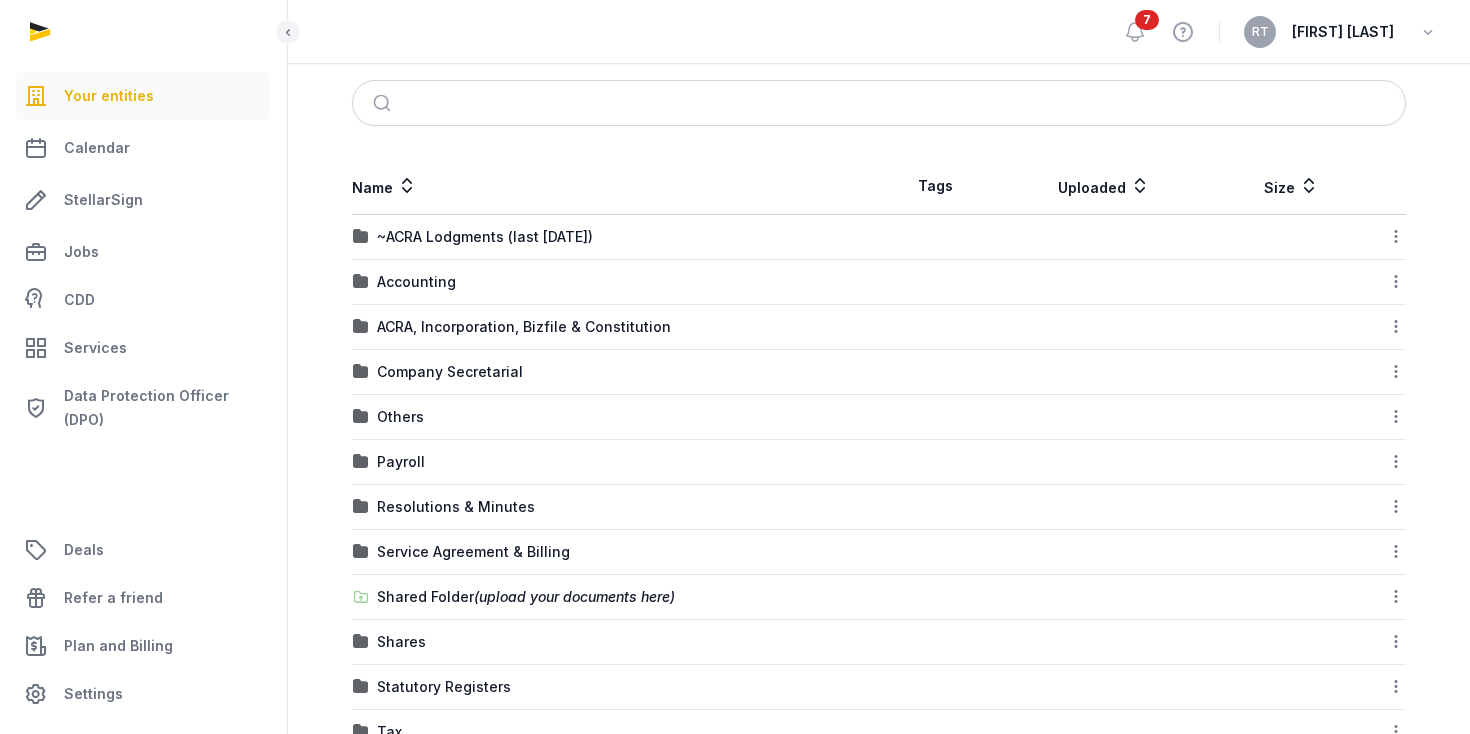 scroll, scrollTop: 337, scrollLeft: 0, axis: vertical 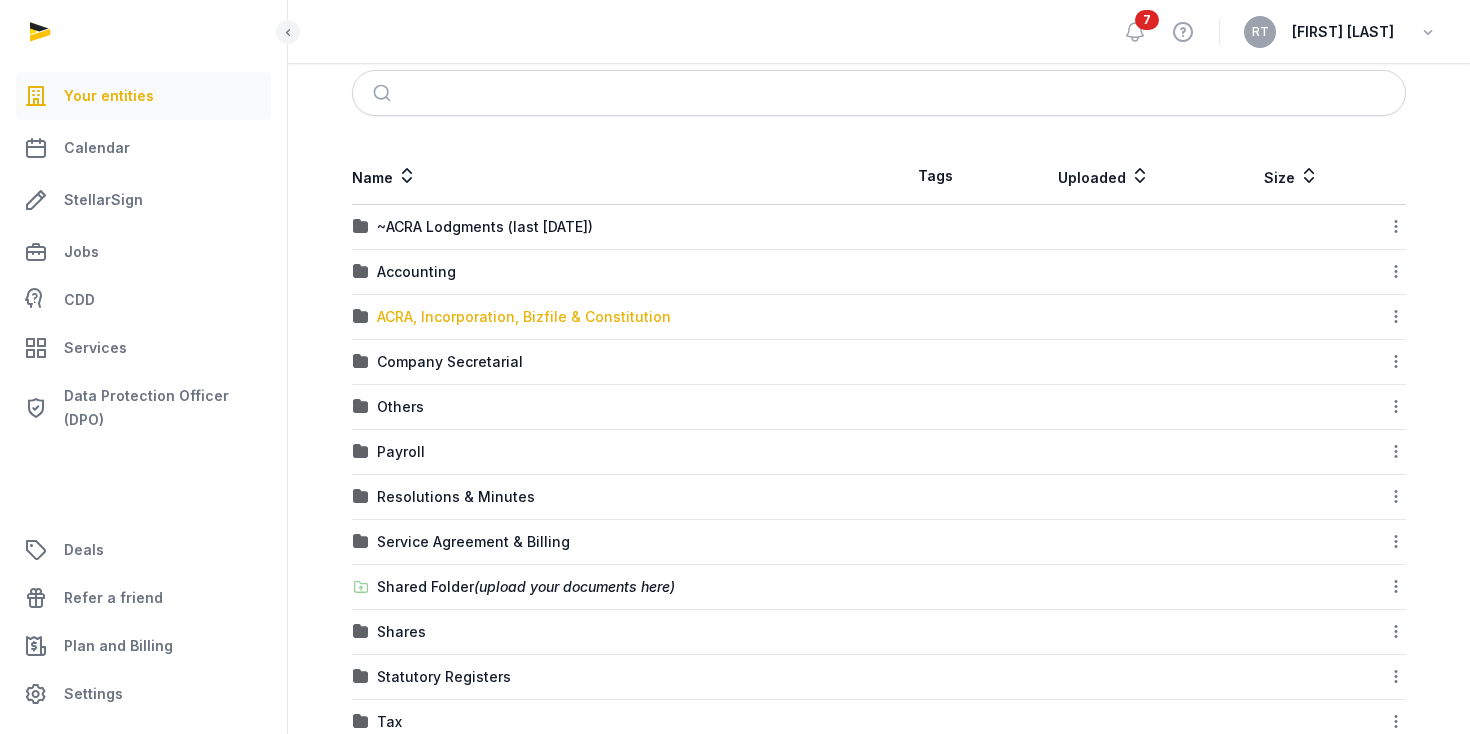 click on "ACRA, Incorporation, Bizfile & Constitution" at bounding box center (524, 317) 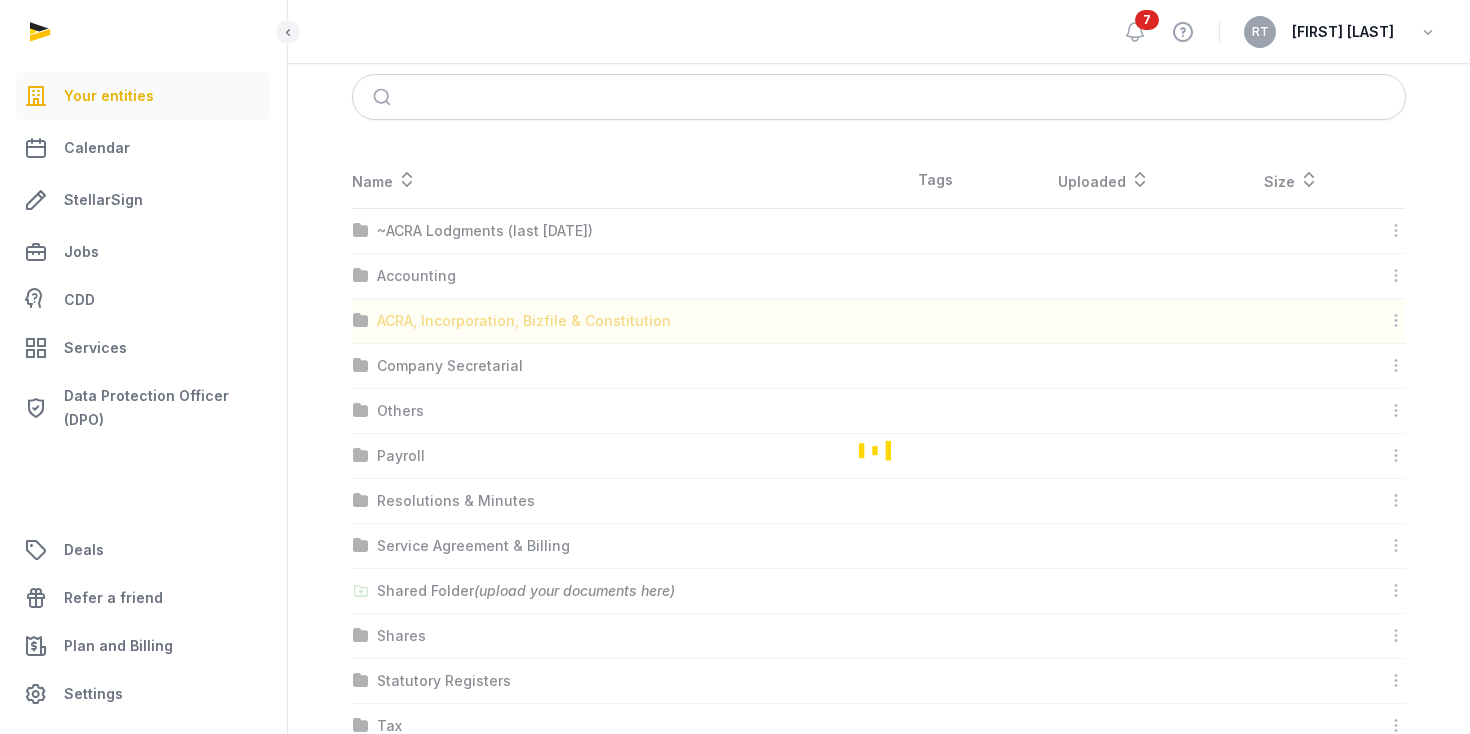 scroll, scrollTop: 0, scrollLeft: 0, axis: both 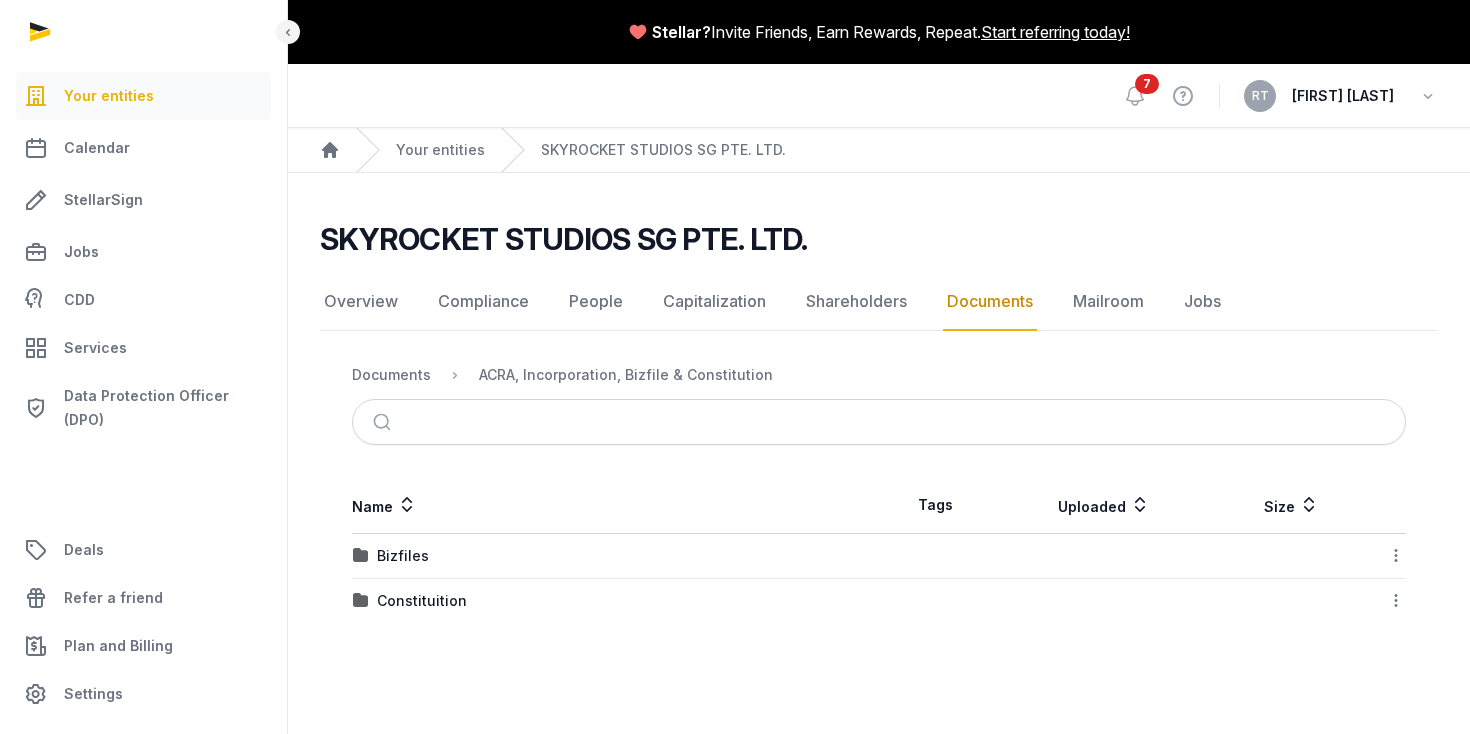 click on "Documents" 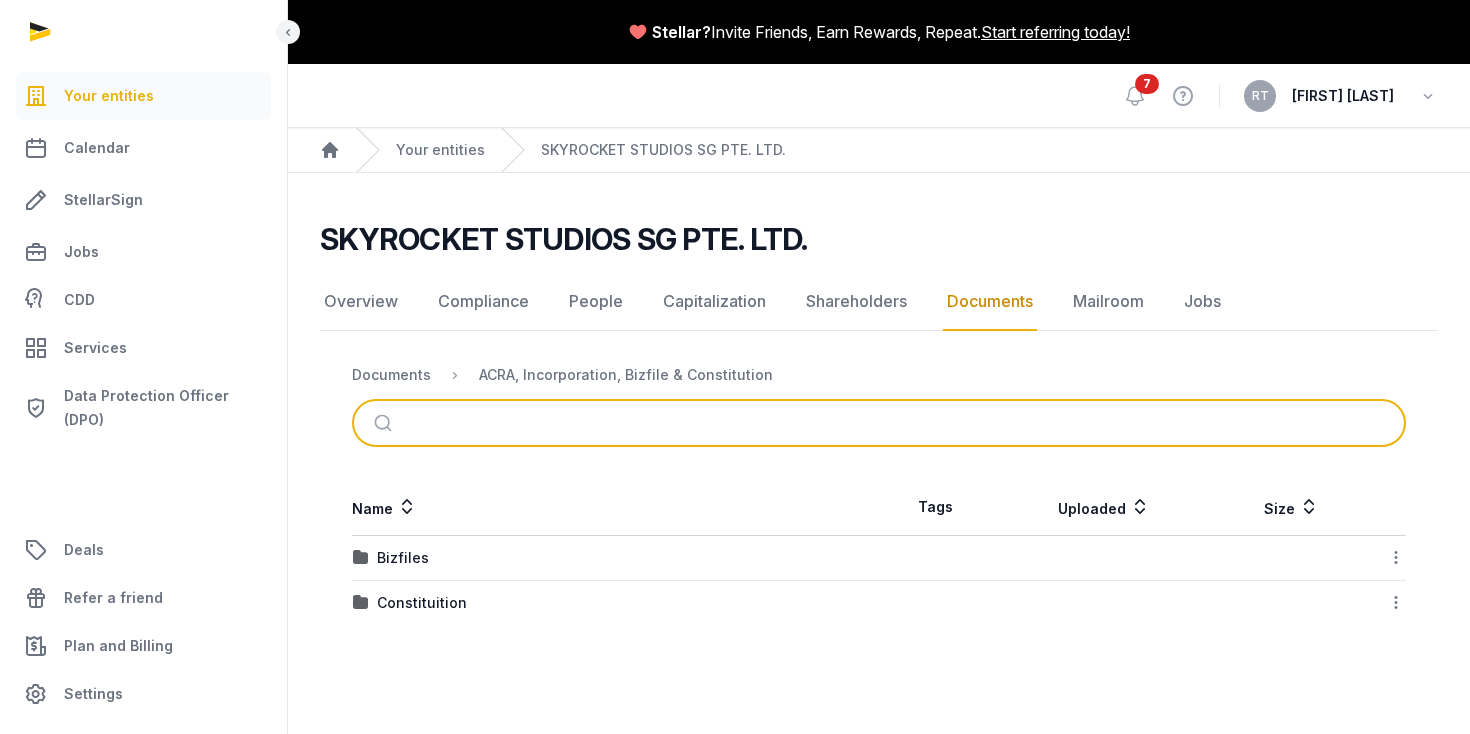 click at bounding box center [902, 423] 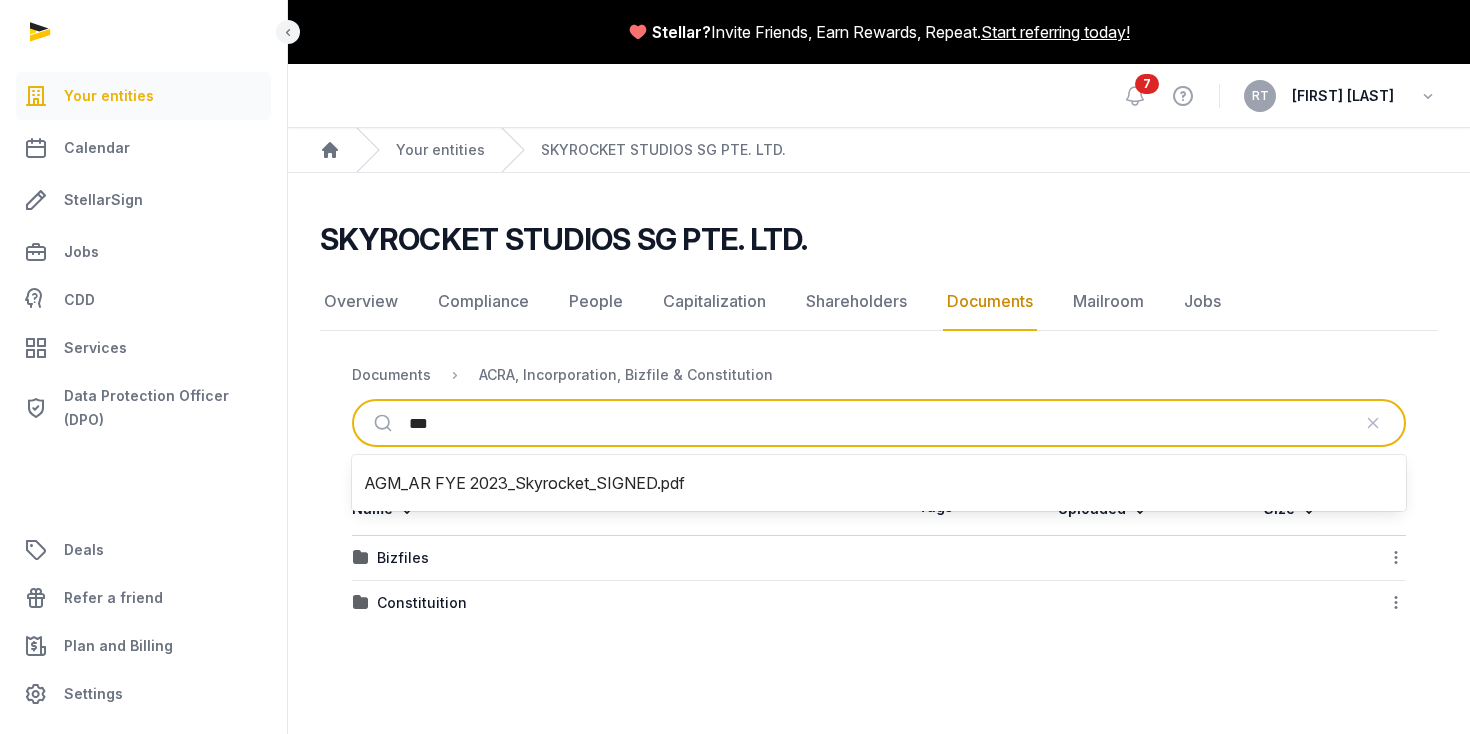 type on "***" 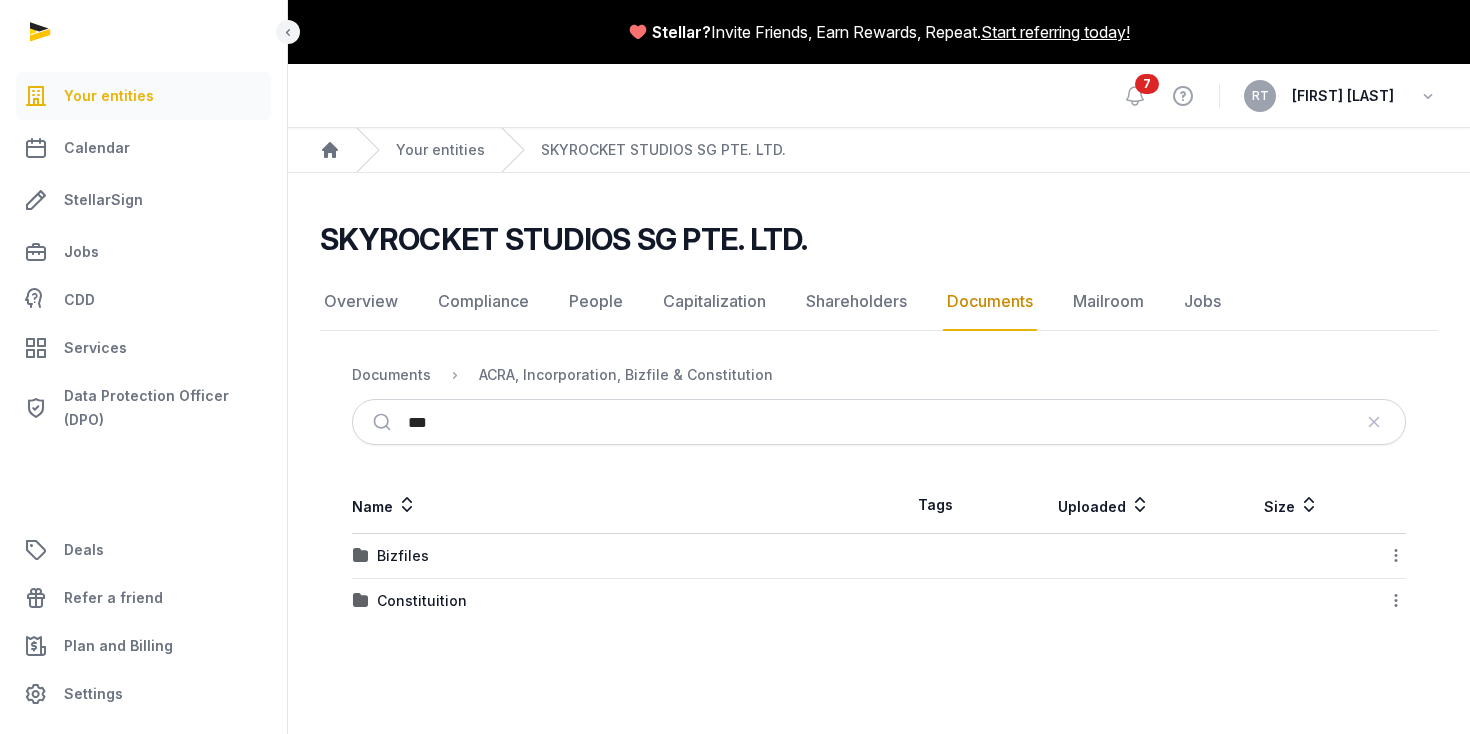 click on "Documents" 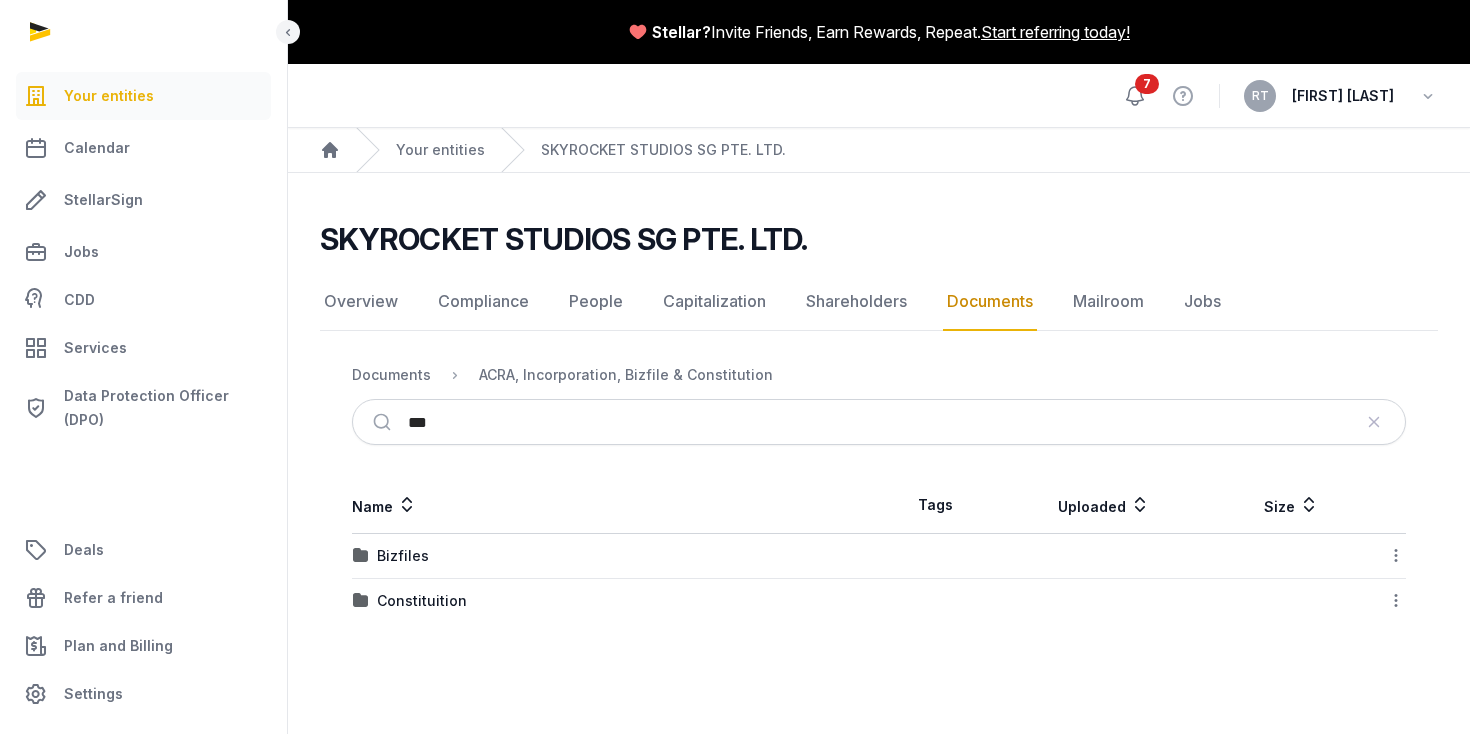 click 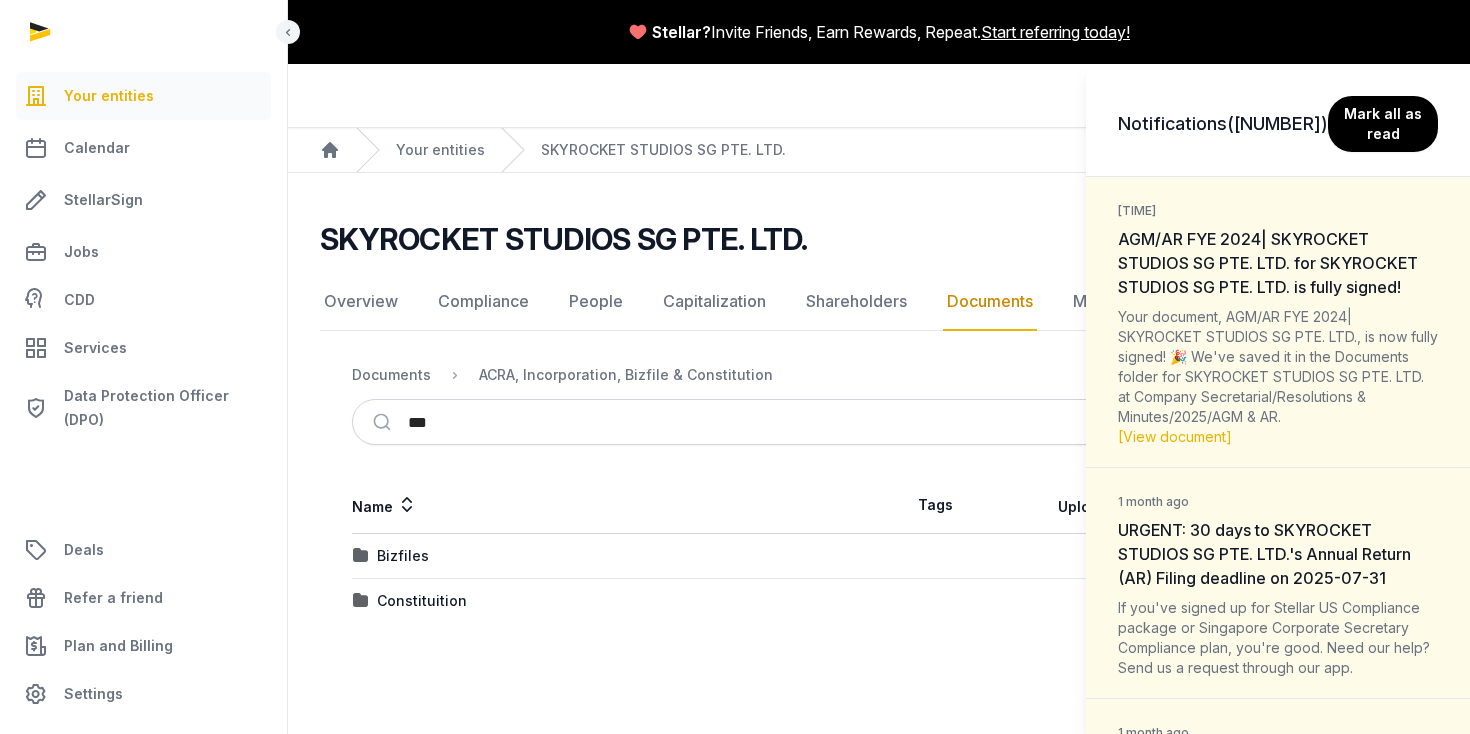 click on "AGM/AR FYE 2024| SKYROCKET STUDIOS SG PTE. LTD. for SKYROCKET STUDIOS SG PTE. LTD. is fully signed!" at bounding box center (1268, 263) 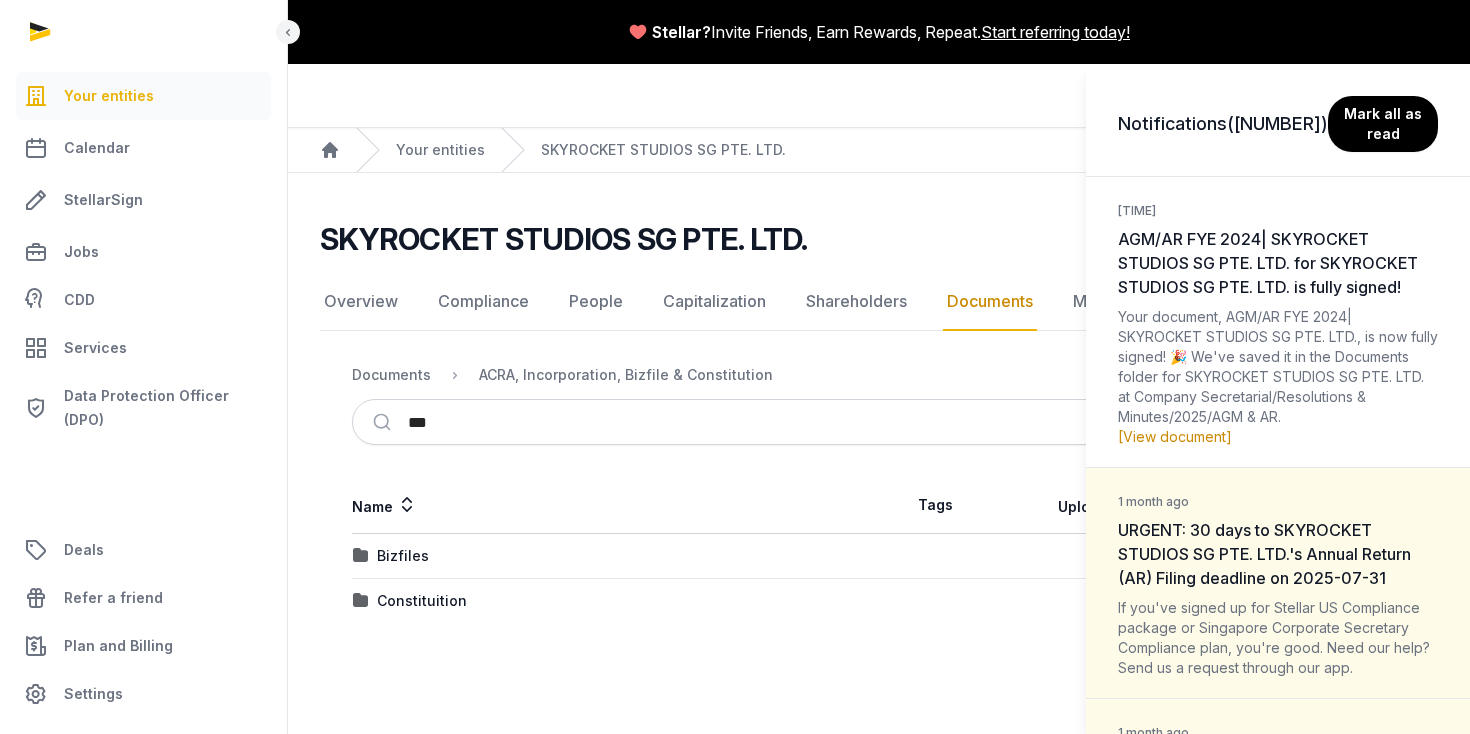 click on "[View document]" at bounding box center (1175, 436) 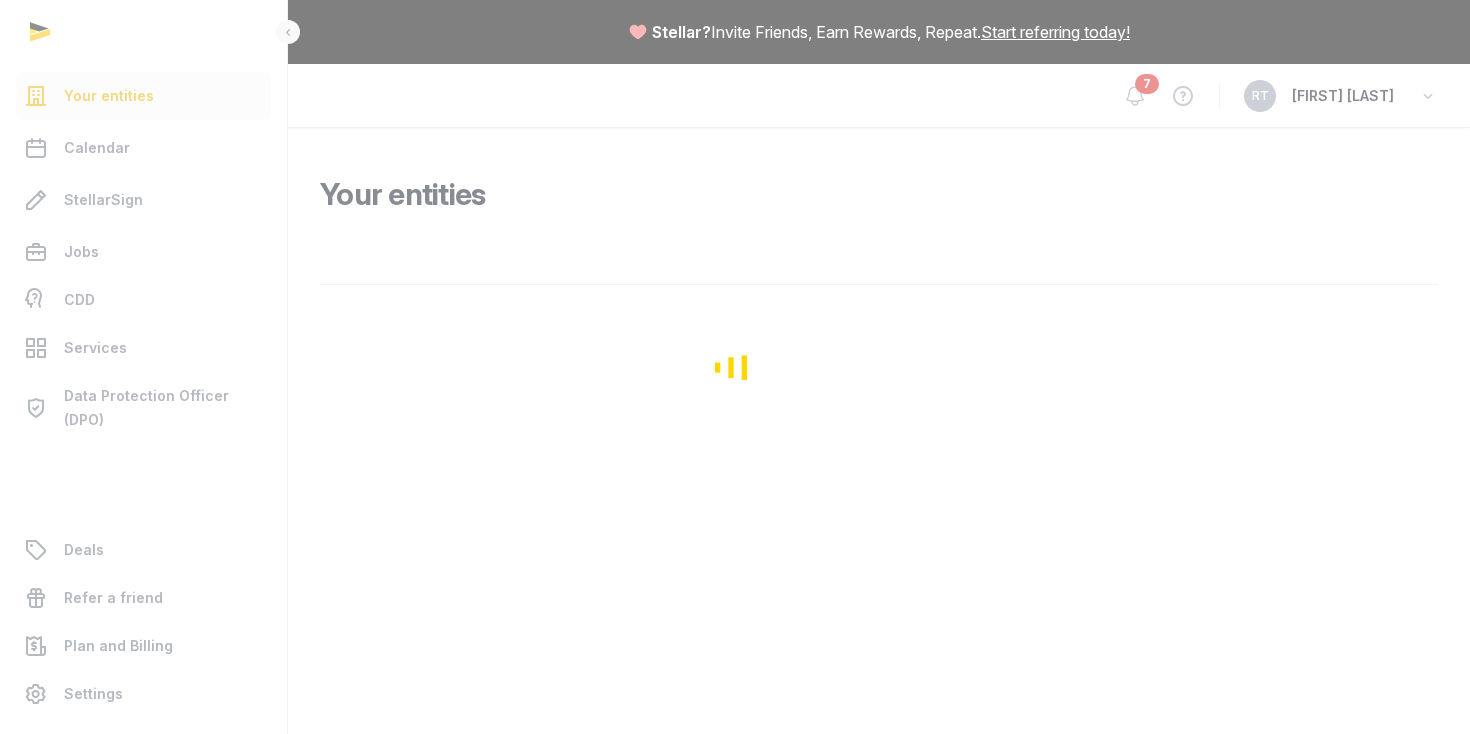 scroll, scrollTop: 0, scrollLeft: 0, axis: both 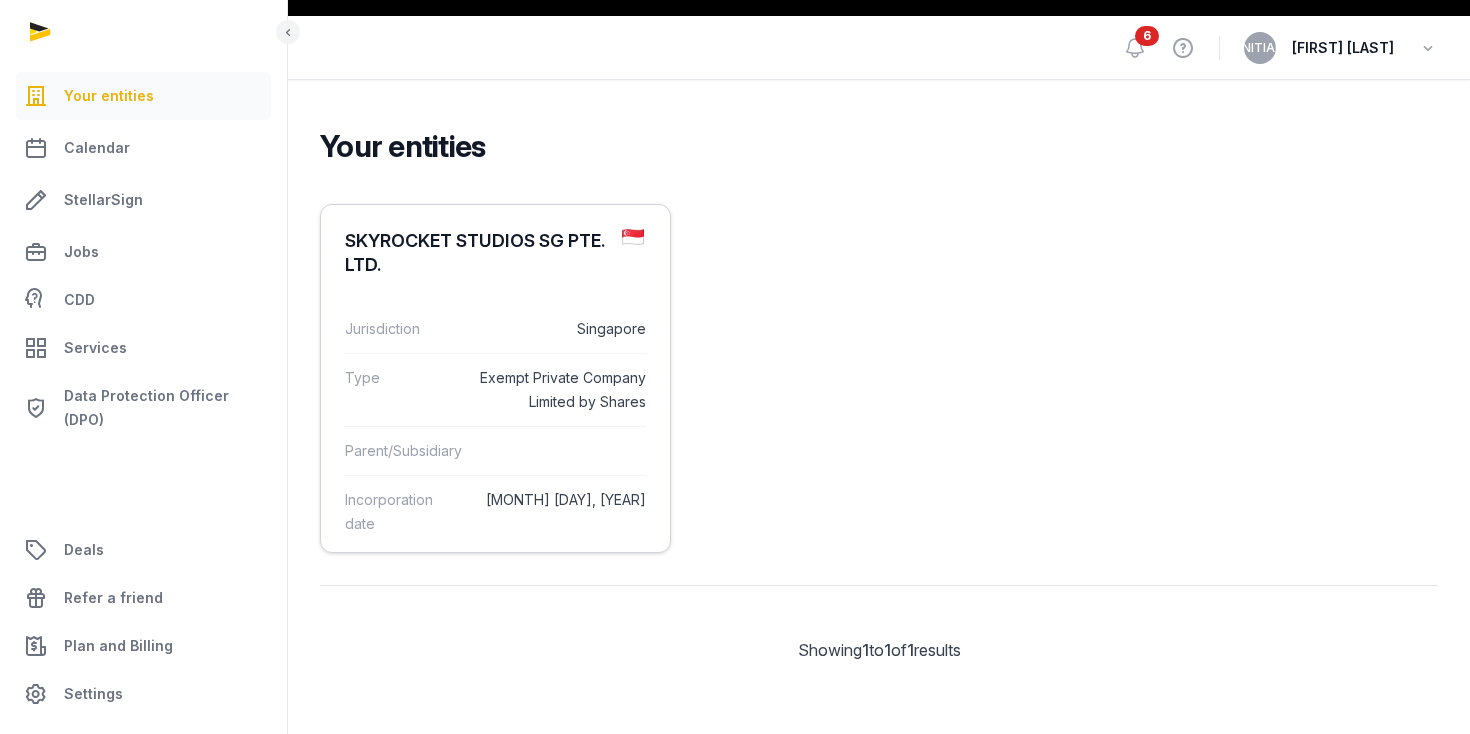 click on "Exempt Private Company Limited by Shares" at bounding box center [560, 390] 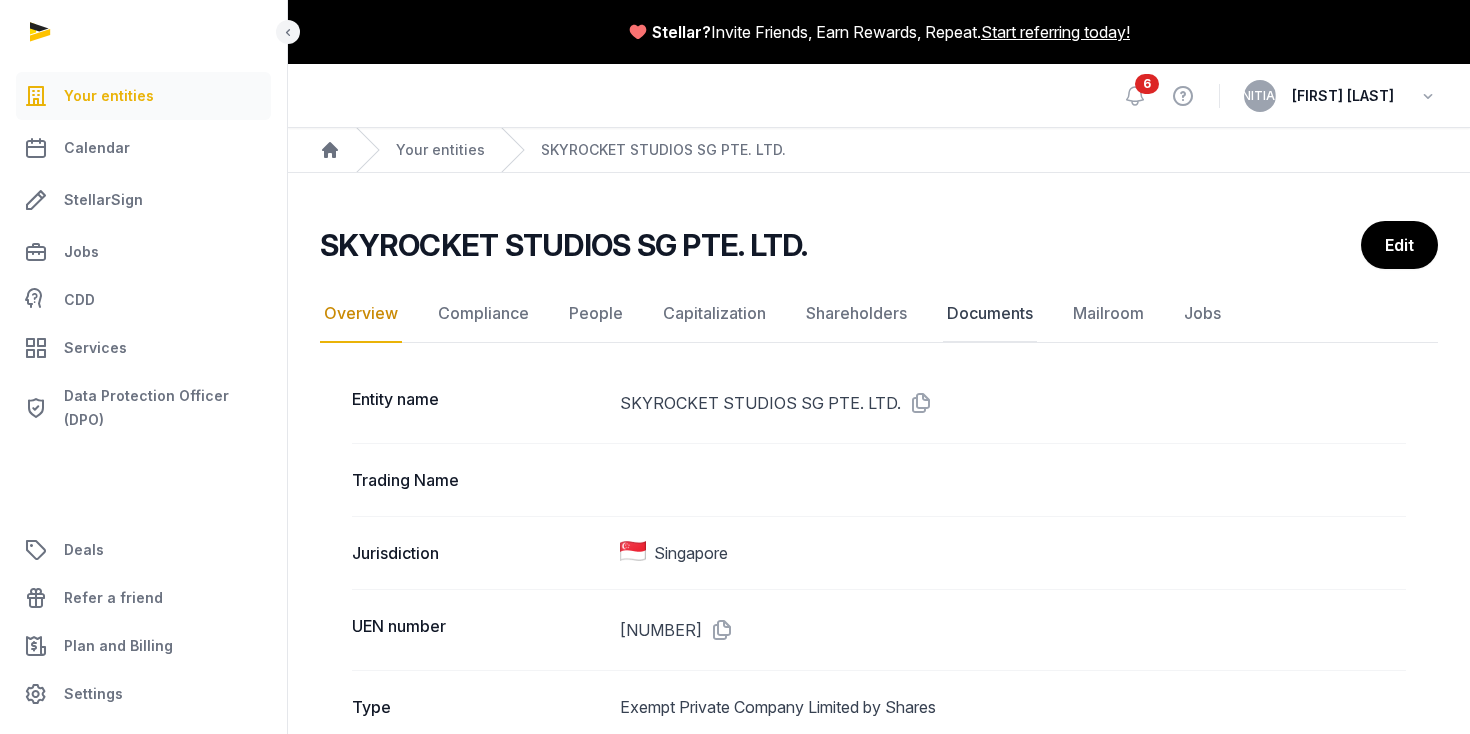 click on "Documents" 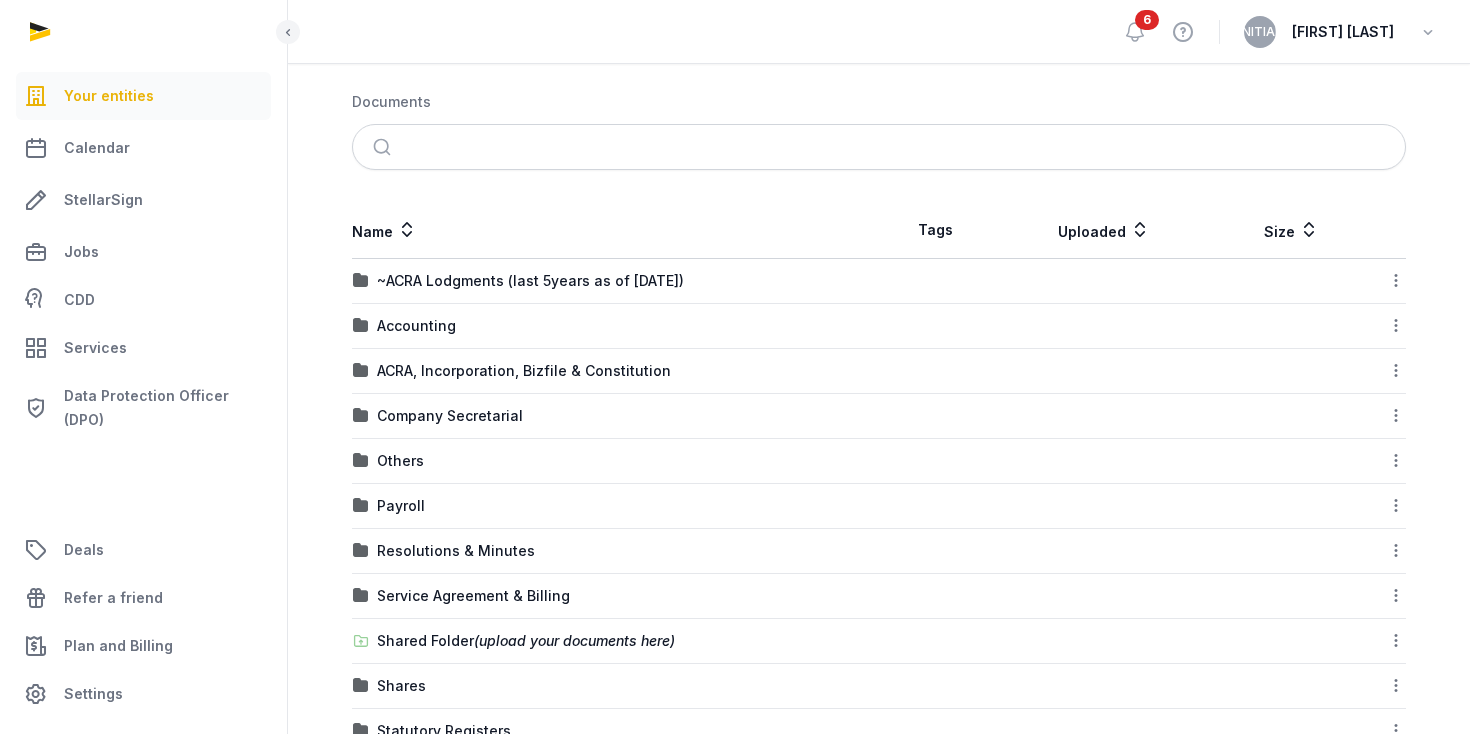 scroll, scrollTop: 299, scrollLeft: 0, axis: vertical 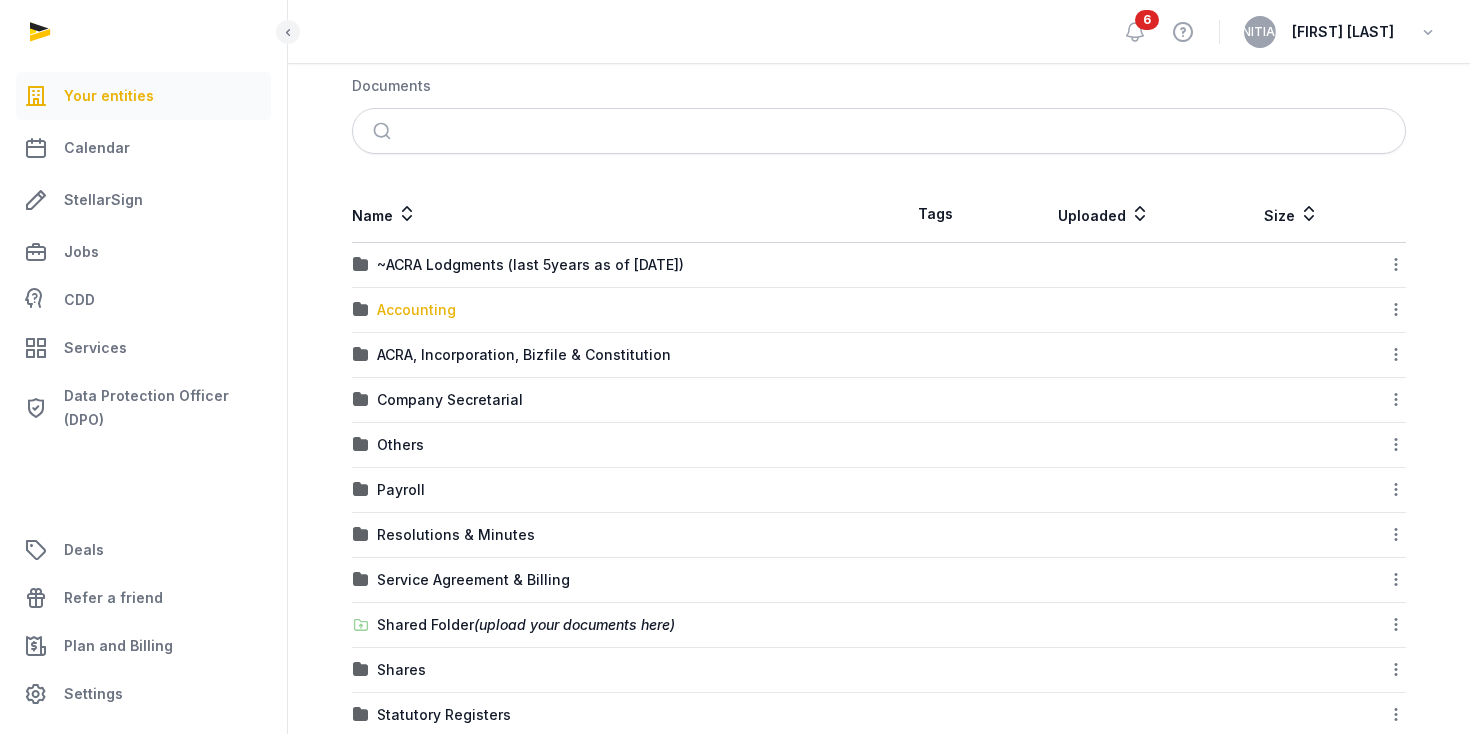 click on "Accounting" at bounding box center [416, 310] 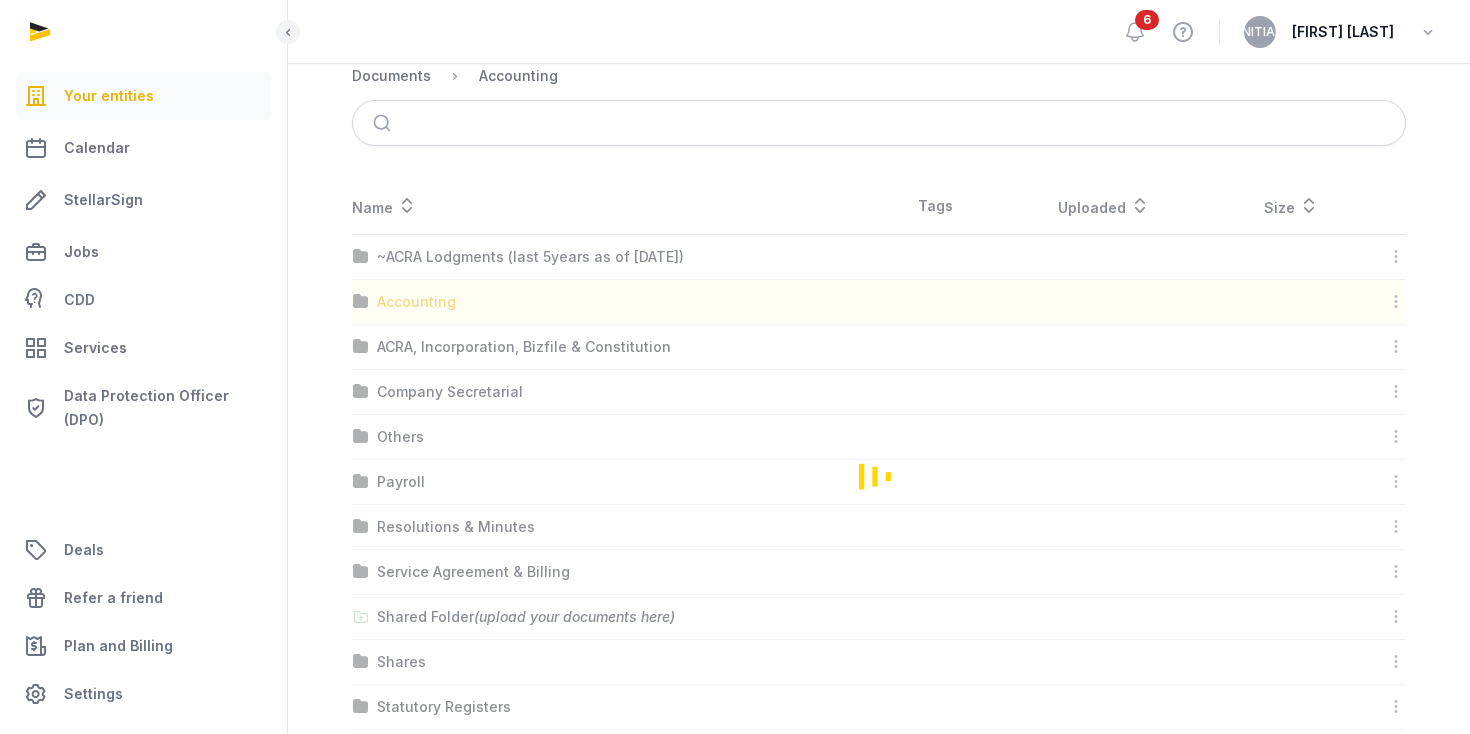 scroll, scrollTop: 0, scrollLeft: 0, axis: both 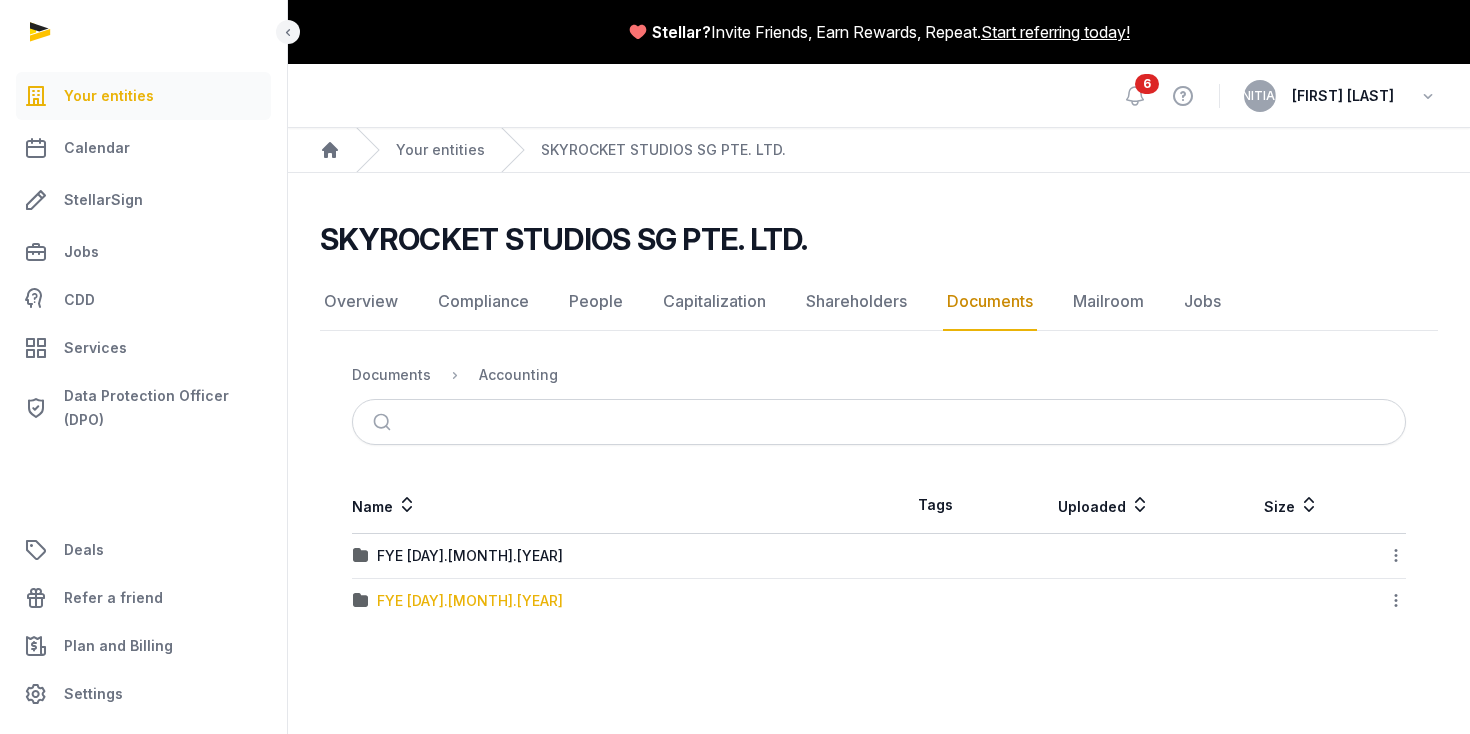 click on "FYE 31.12.2024" at bounding box center [470, 601] 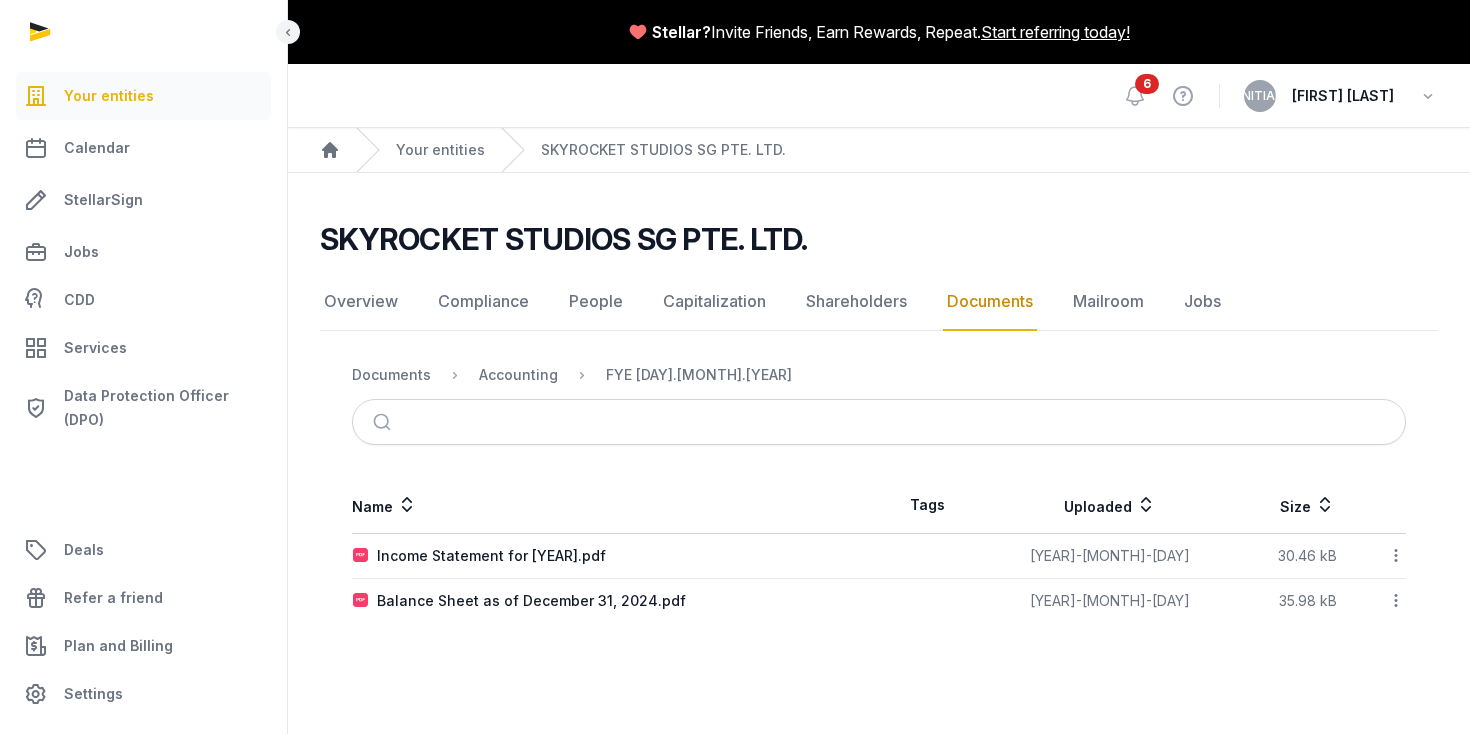 click on "Documents" 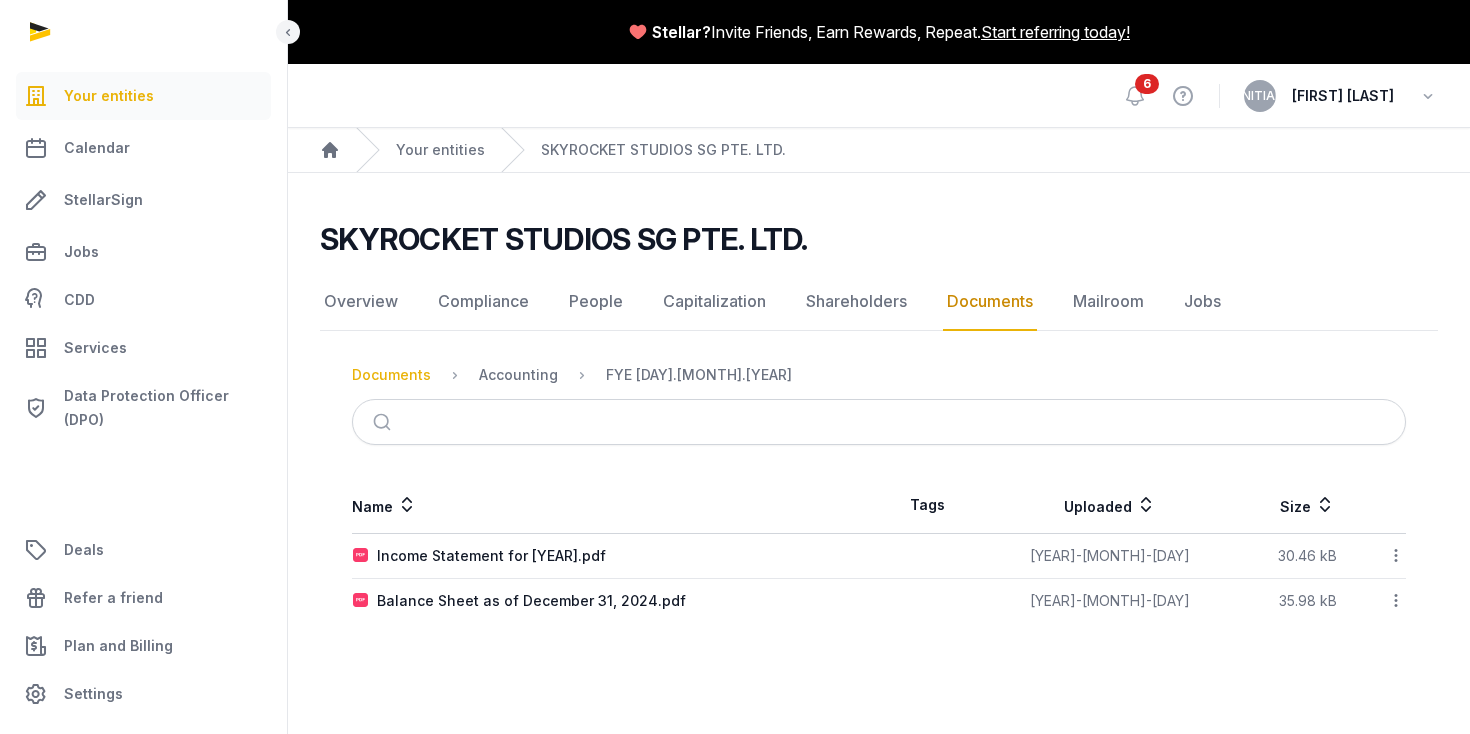 click on "Documents" at bounding box center [391, 375] 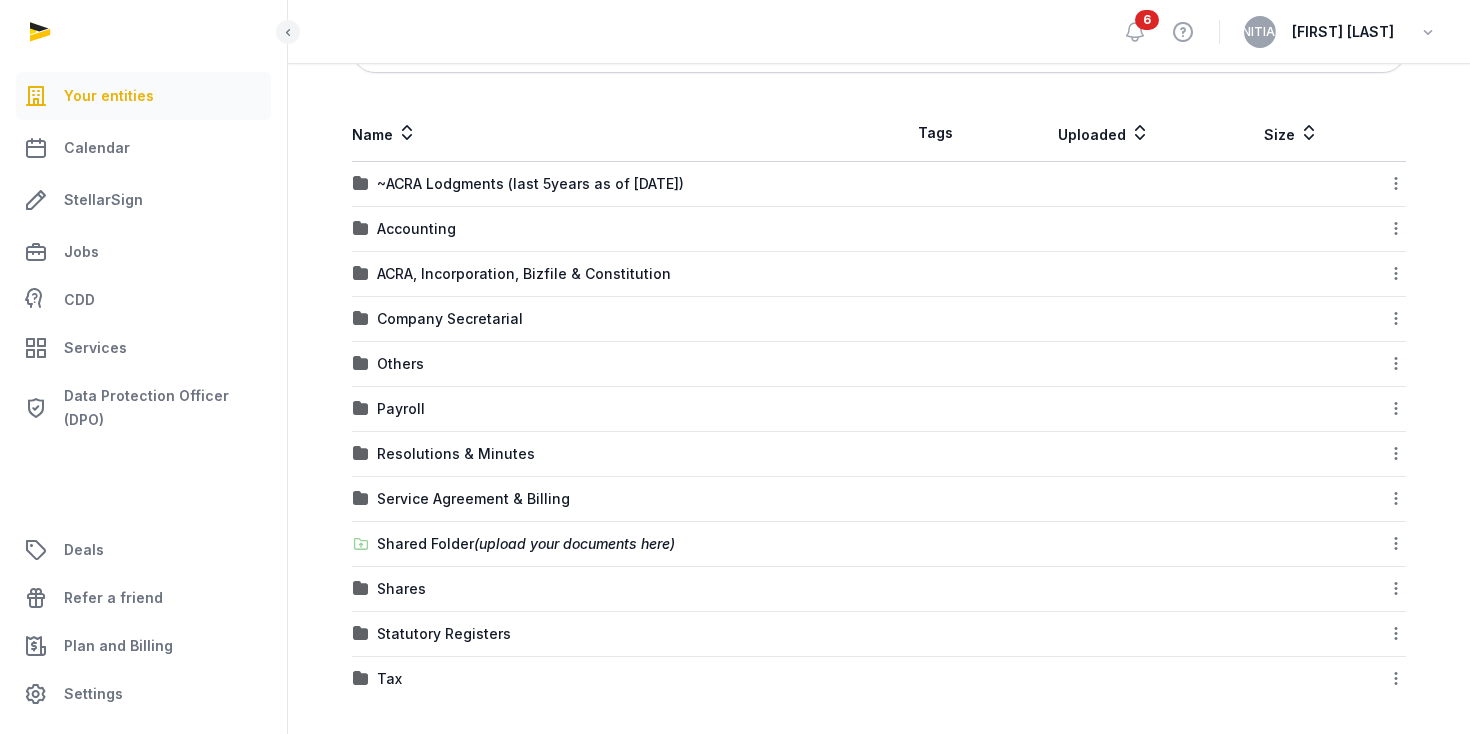 scroll, scrollTop: 387, scrollLeft: 0, axis: vertical 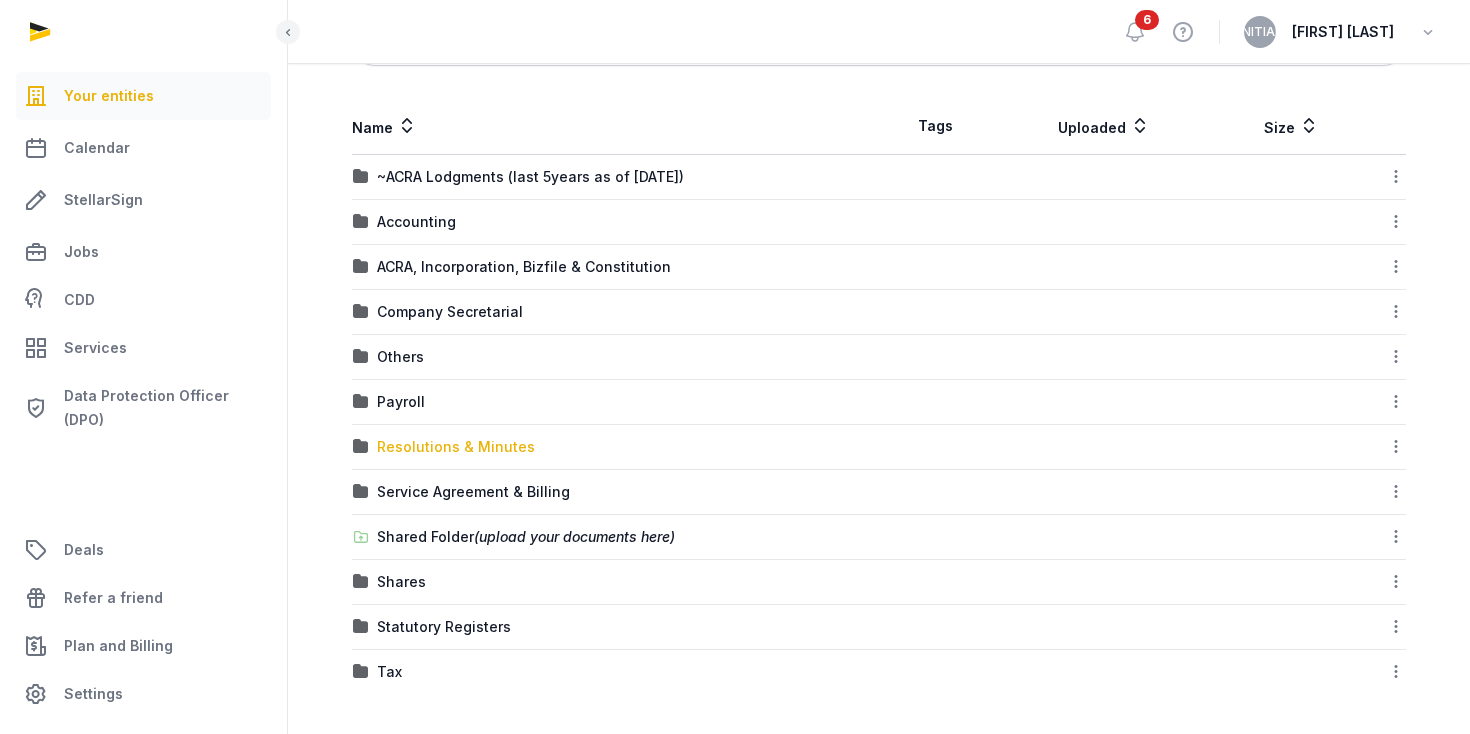 click on "Resolutions & Minutes" at bounding box center (456, 447) 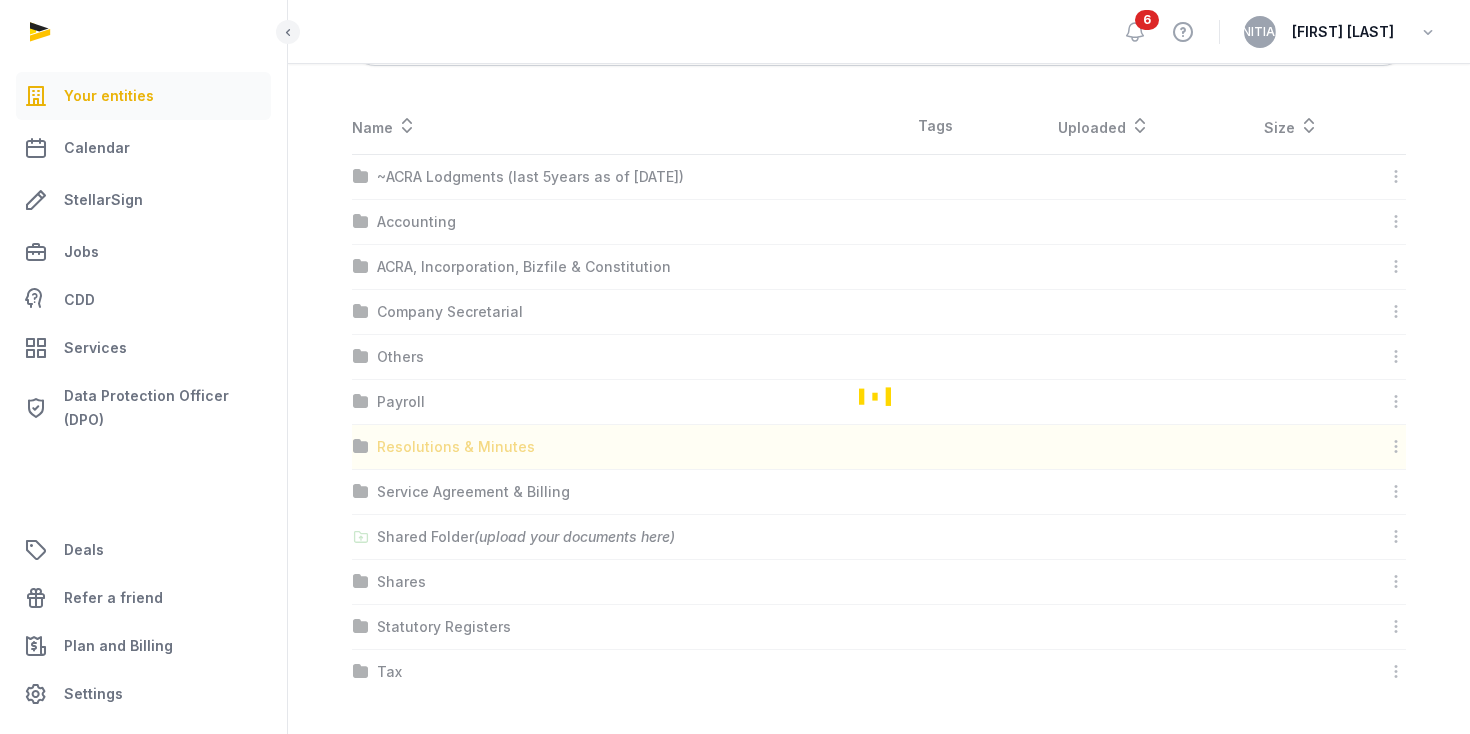 scroll, scrollTop: 22, scrollLeft: 0, axis: vertical 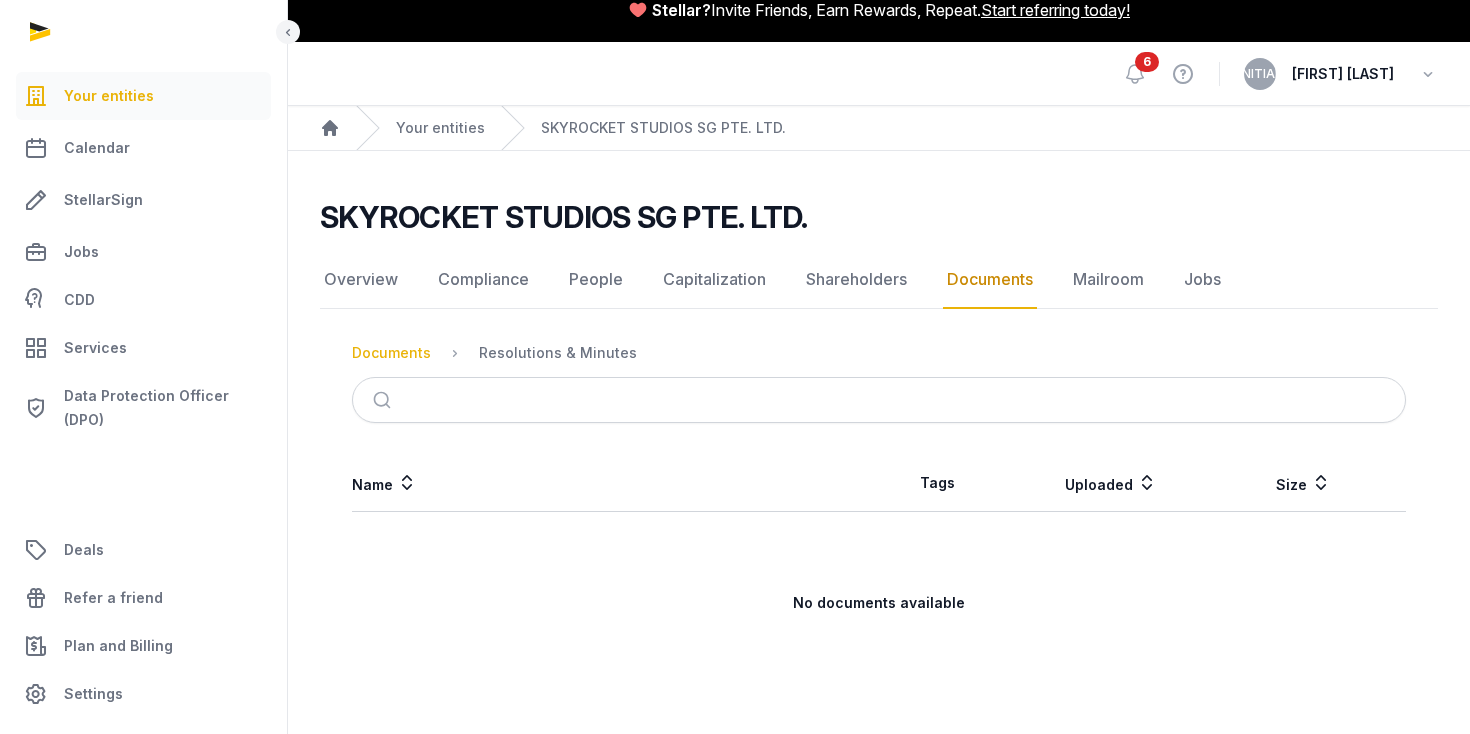 click on "Documents" at bounding box center [391, 353] 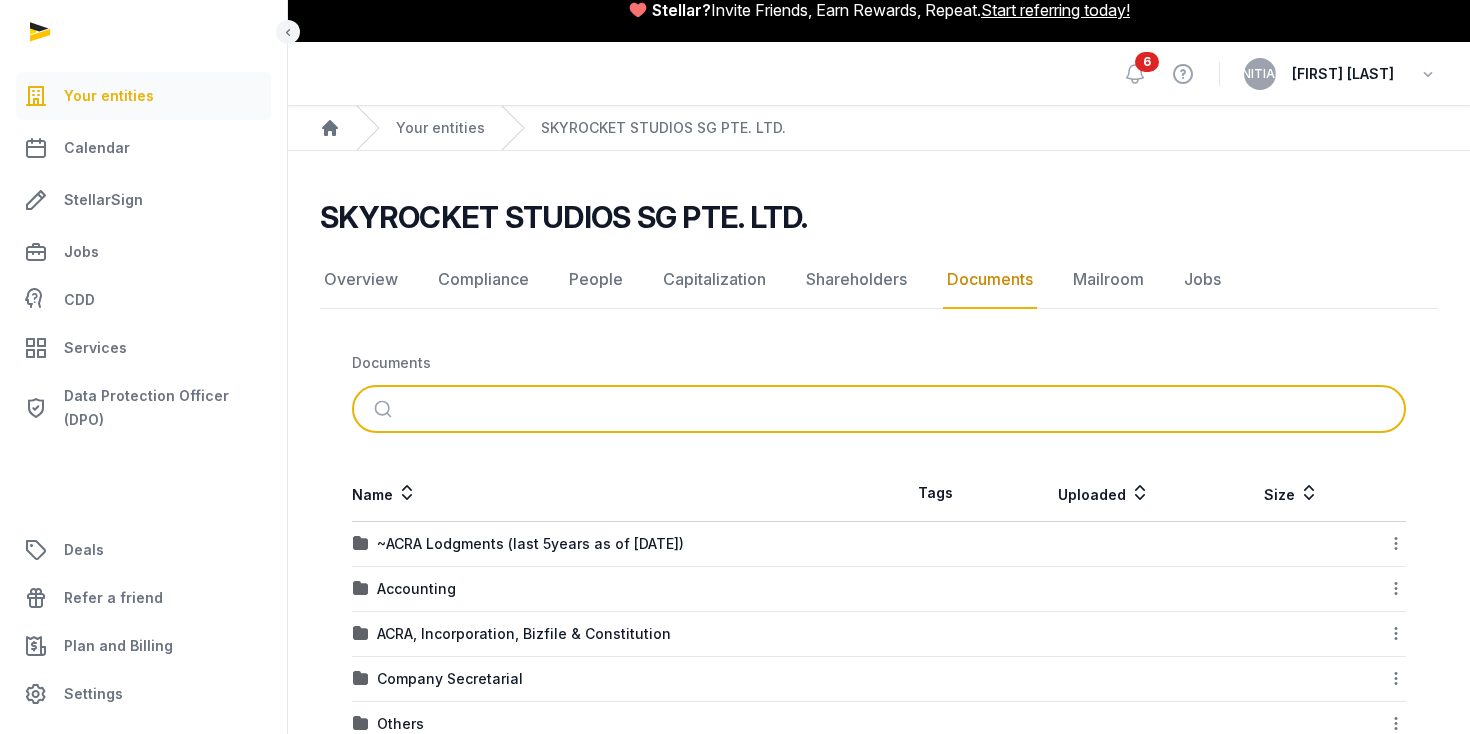 click at bounding box center [902, 409] 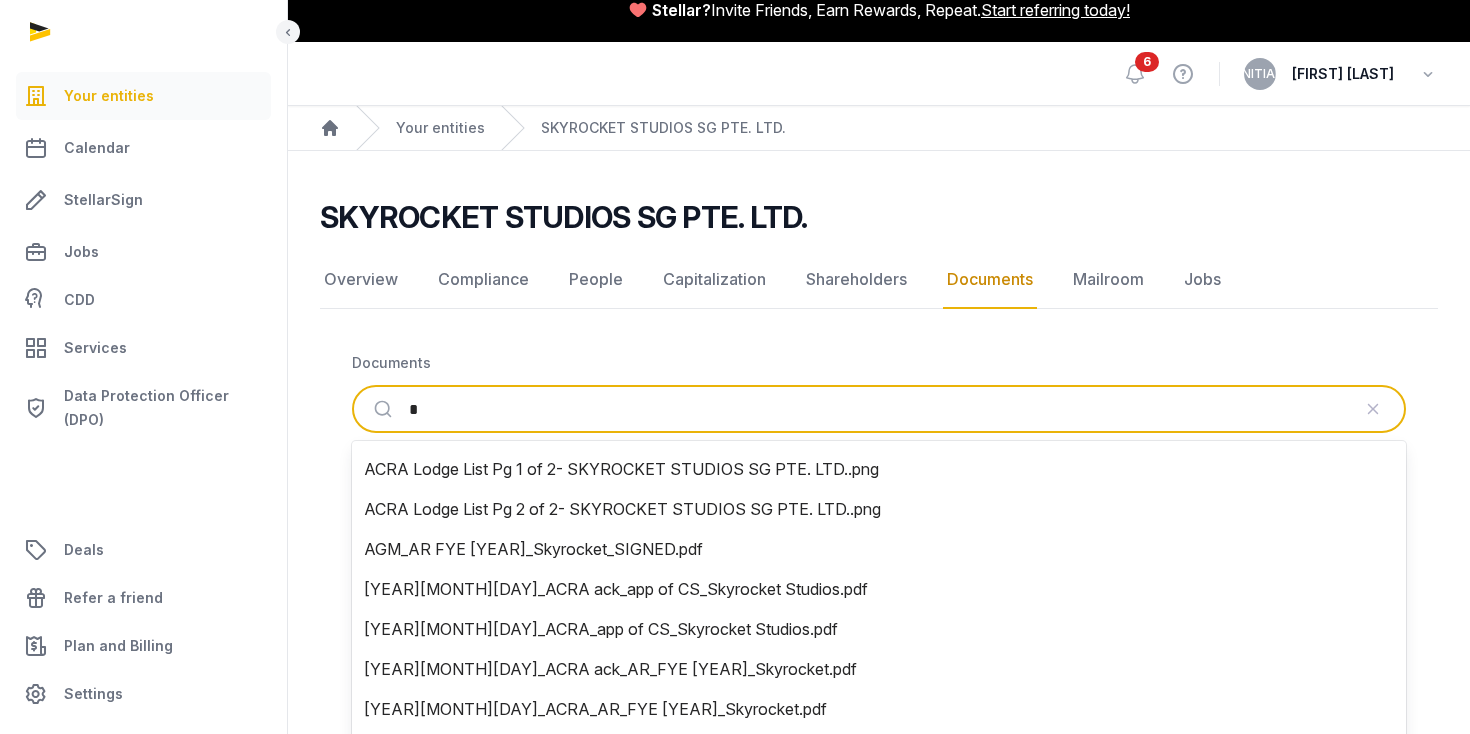 type on "**" 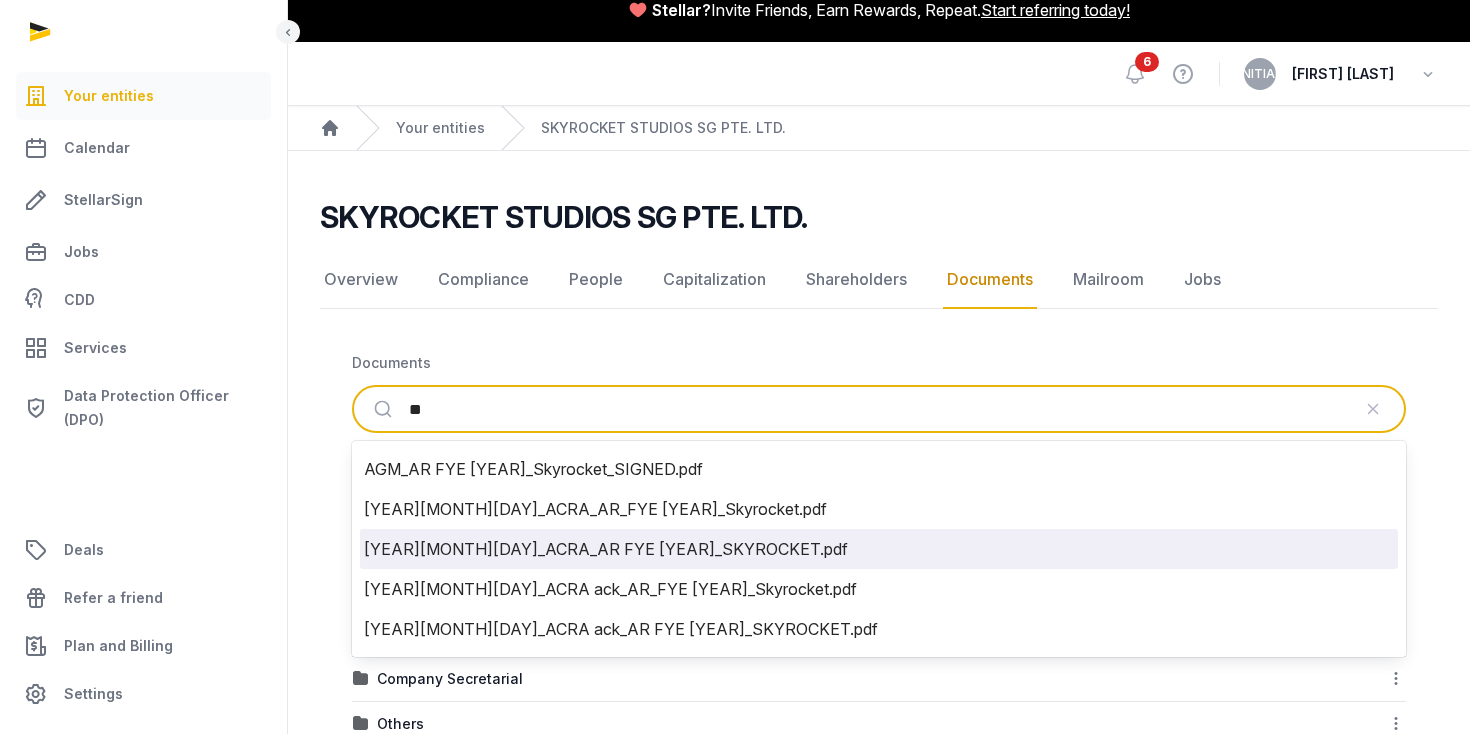 click on "20250802_ACRA_AR FYE 2024_SKYROCKET.pdf" at bounding box center [879, 549] 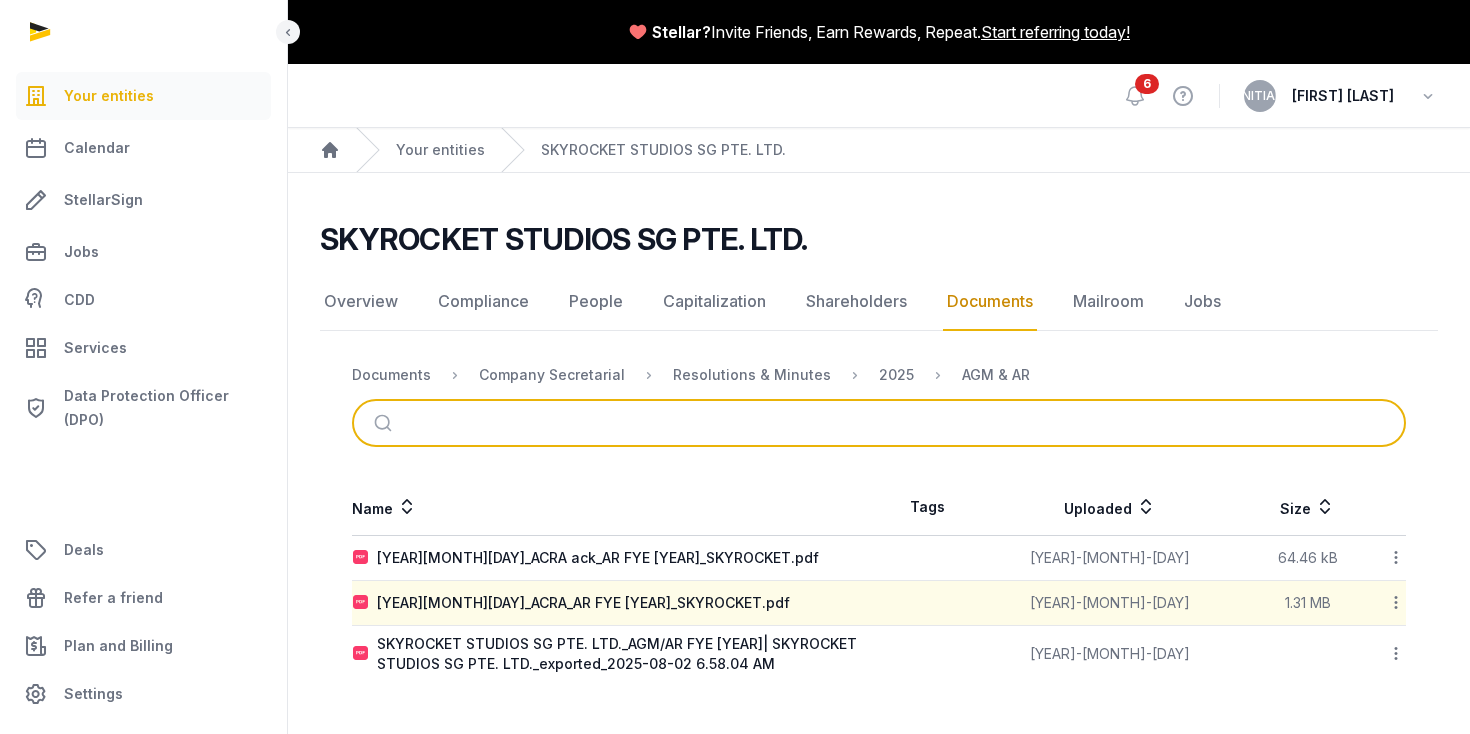 scroll, scrollTop: 0, scrollLeft: 0, axis: both 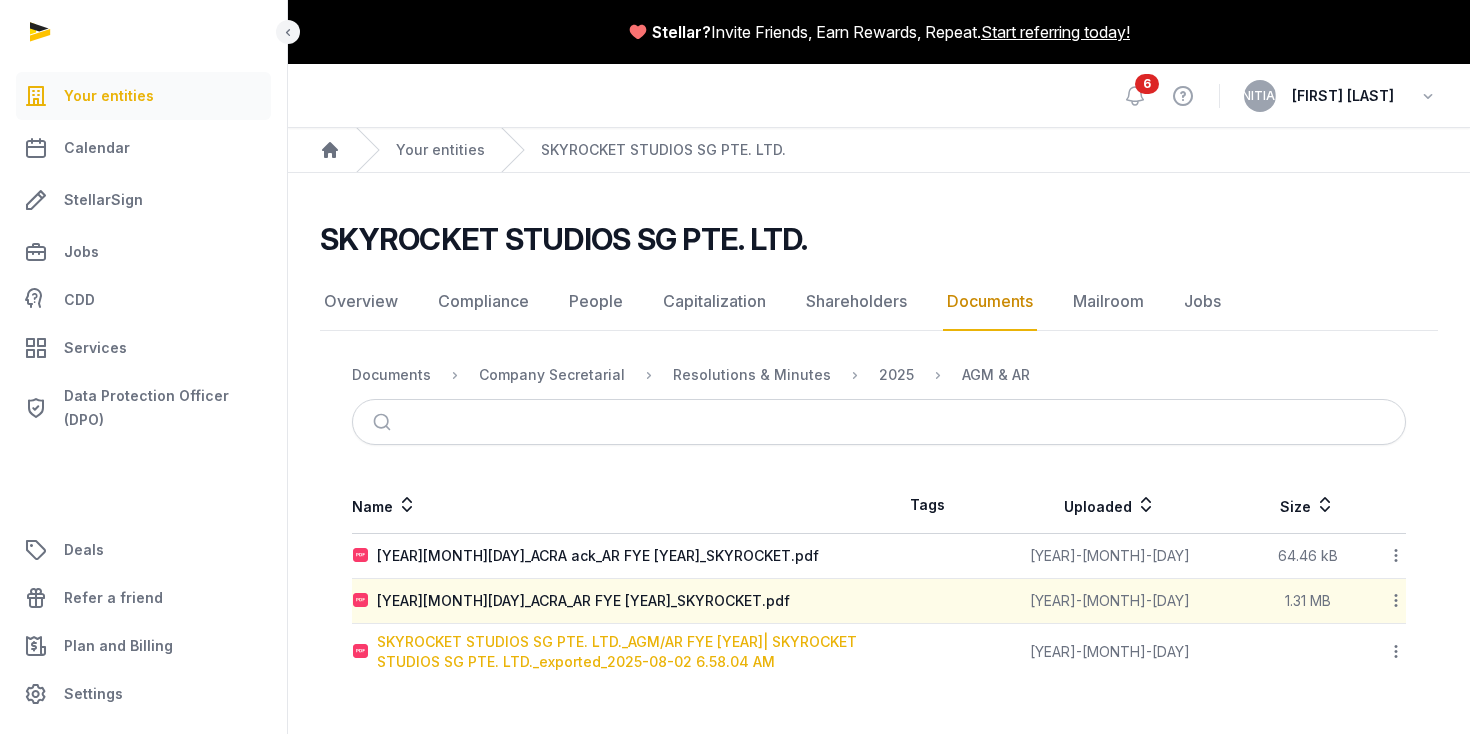 click on "SKYROCKET STUDIOS SG PTE. LTD._AGM/AR FYE 2024| SKYROCKET STUDIOS SG PTE. LTD._exported_2025-08-02 6.58.04 AM" at bounding box center (627, 652) 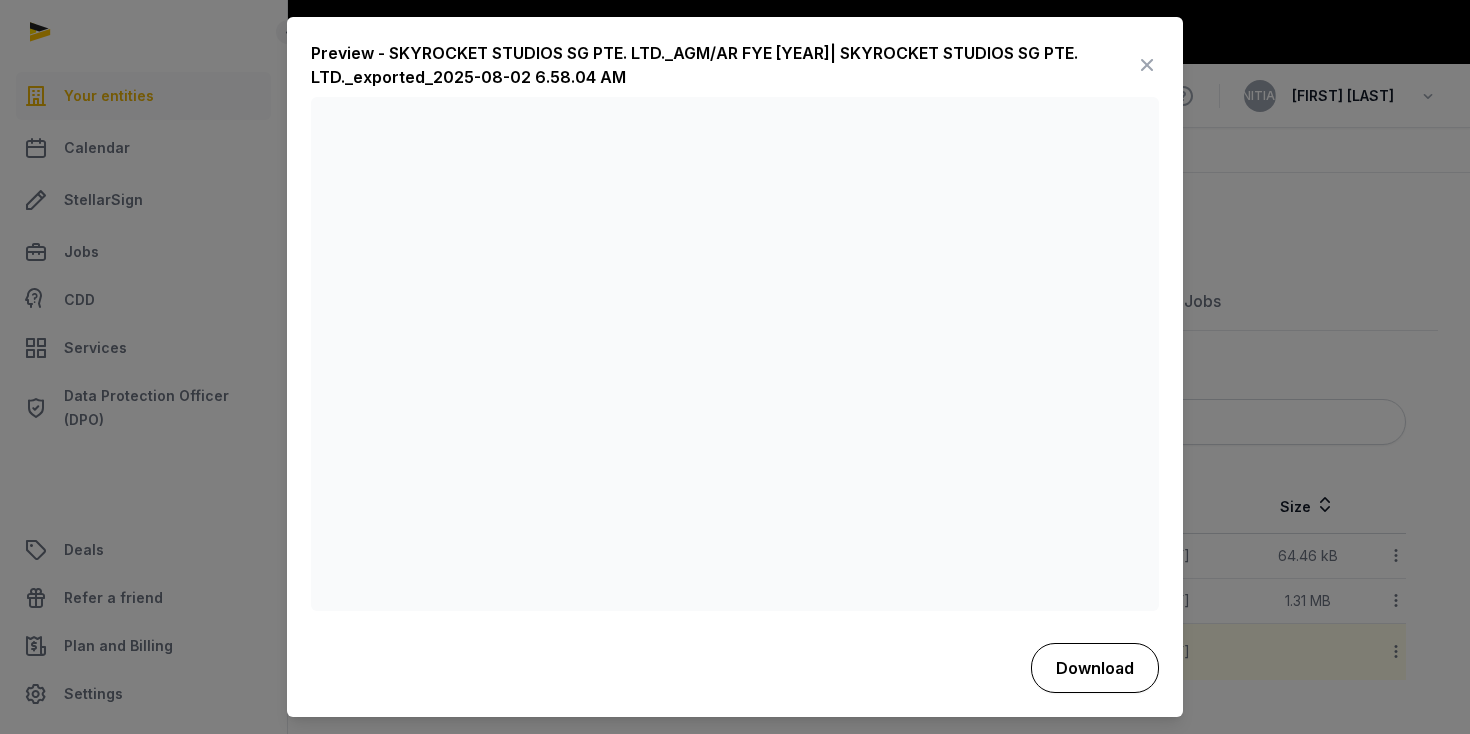 click on "Download" at bounding box center (1095, 668) 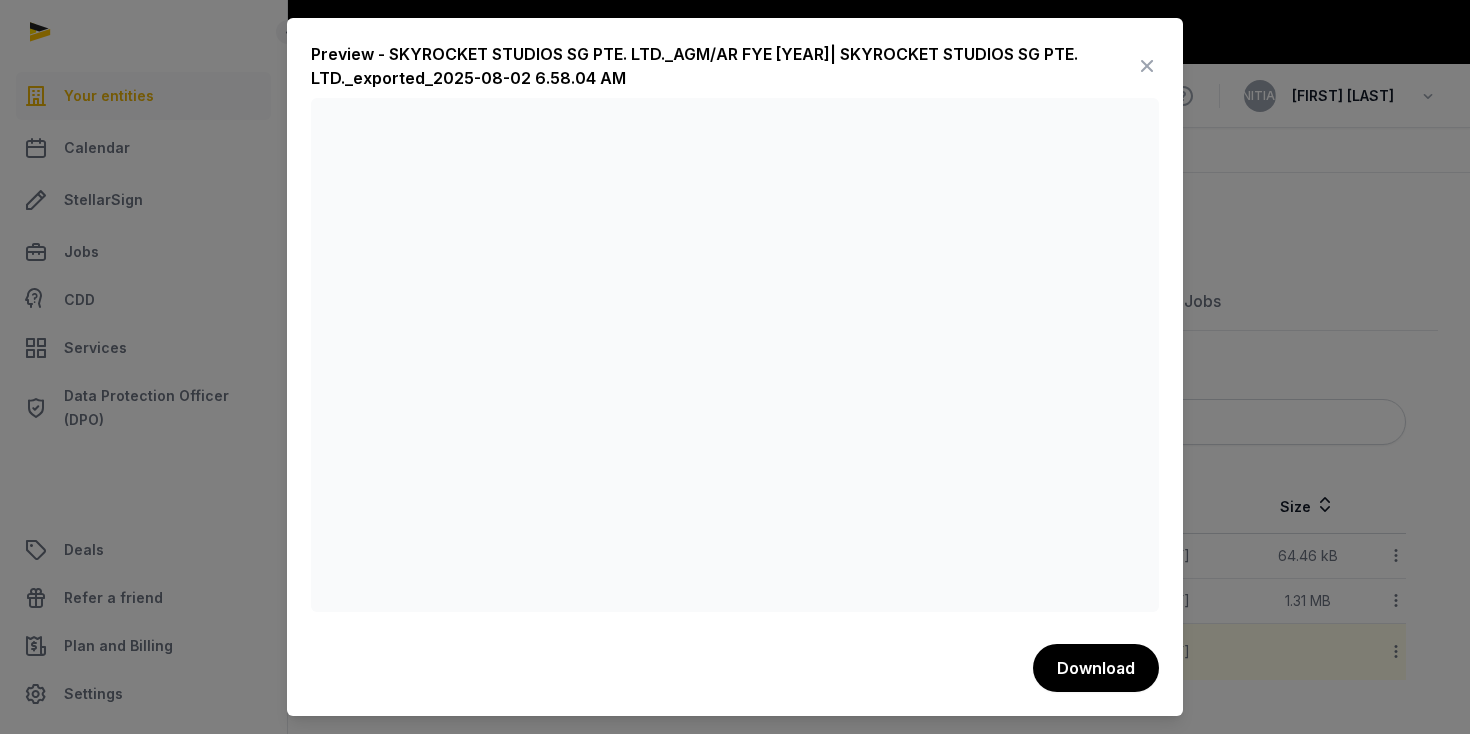 click at bounding box center [1147, 66] 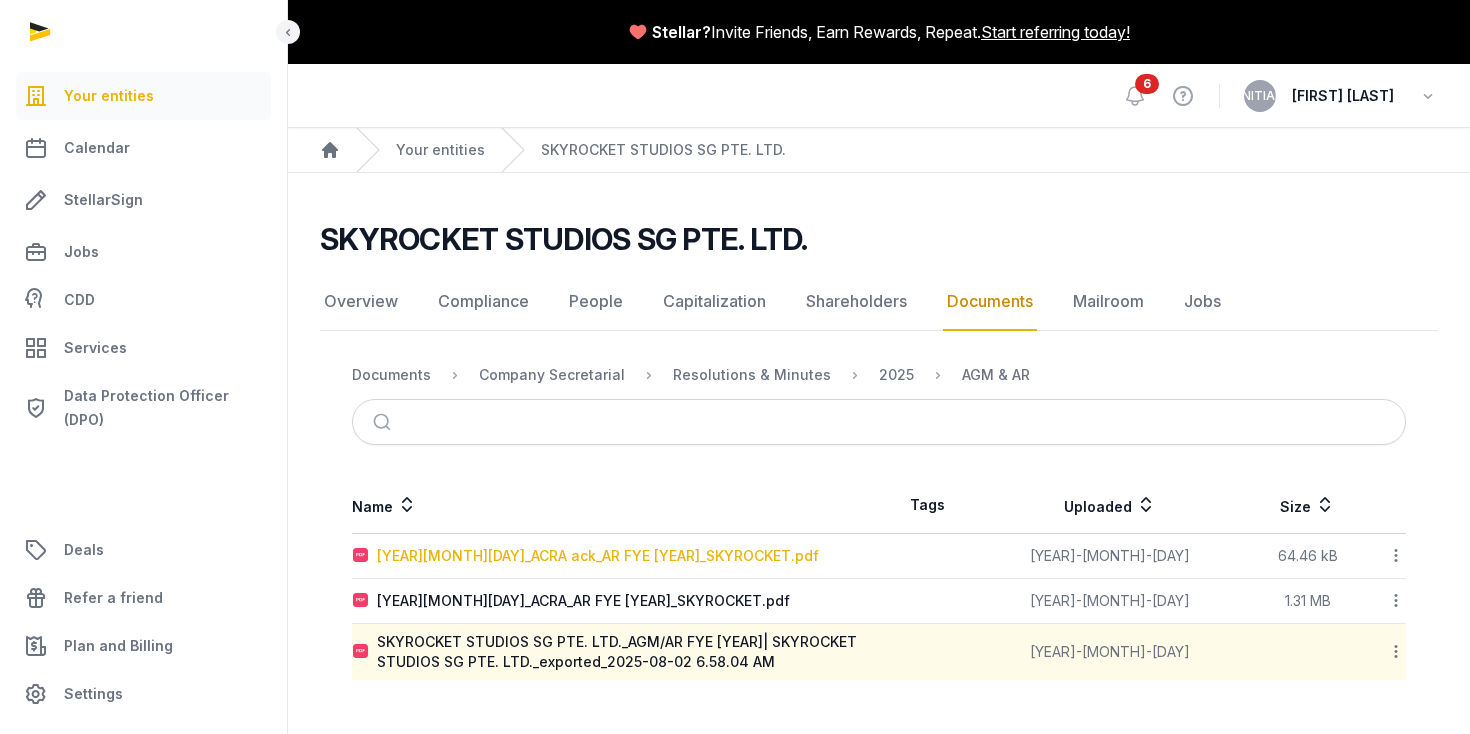 click on "20250802_ACRA ack_AR FYE 2024_SKYROCKET.pdf" at bounding box center (598, 556) 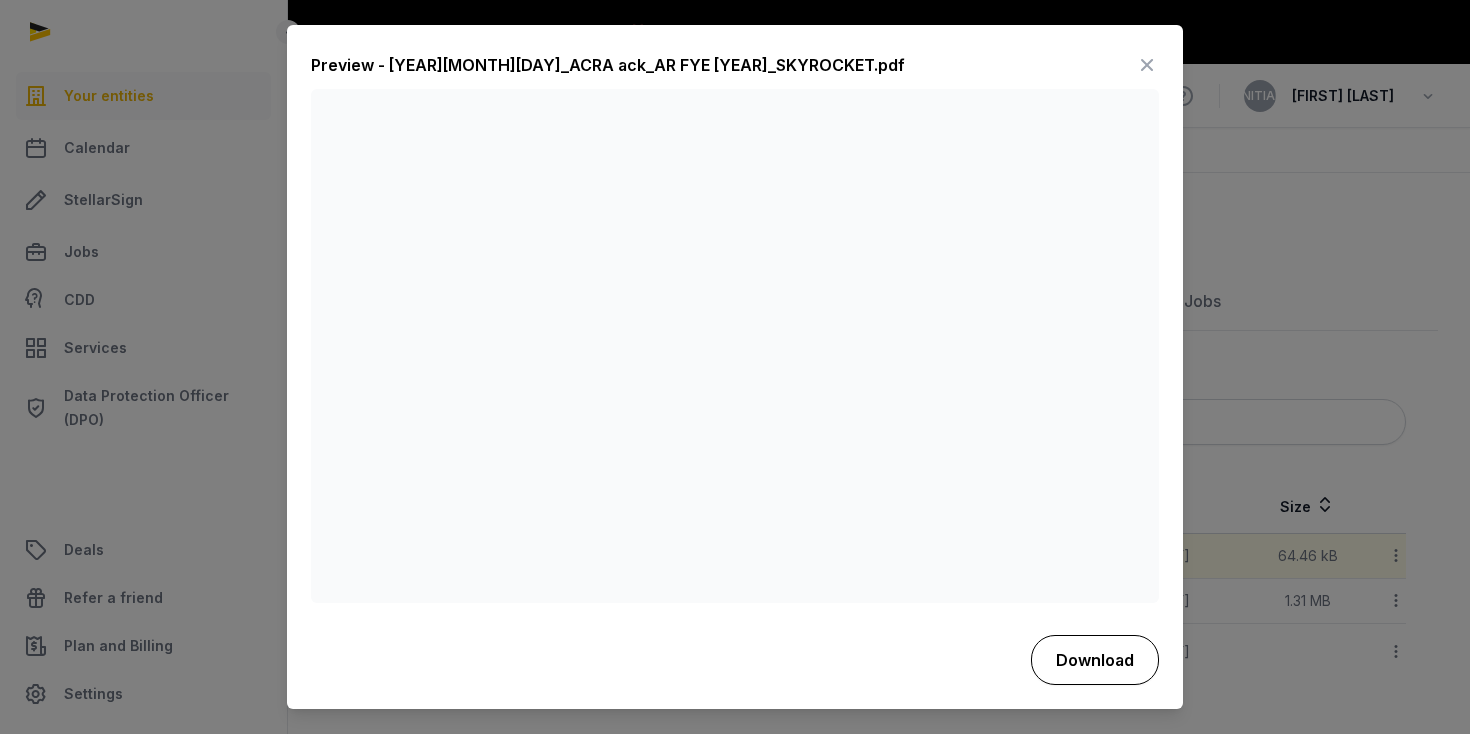 click on "Download" at bounding box center (1095, 660) 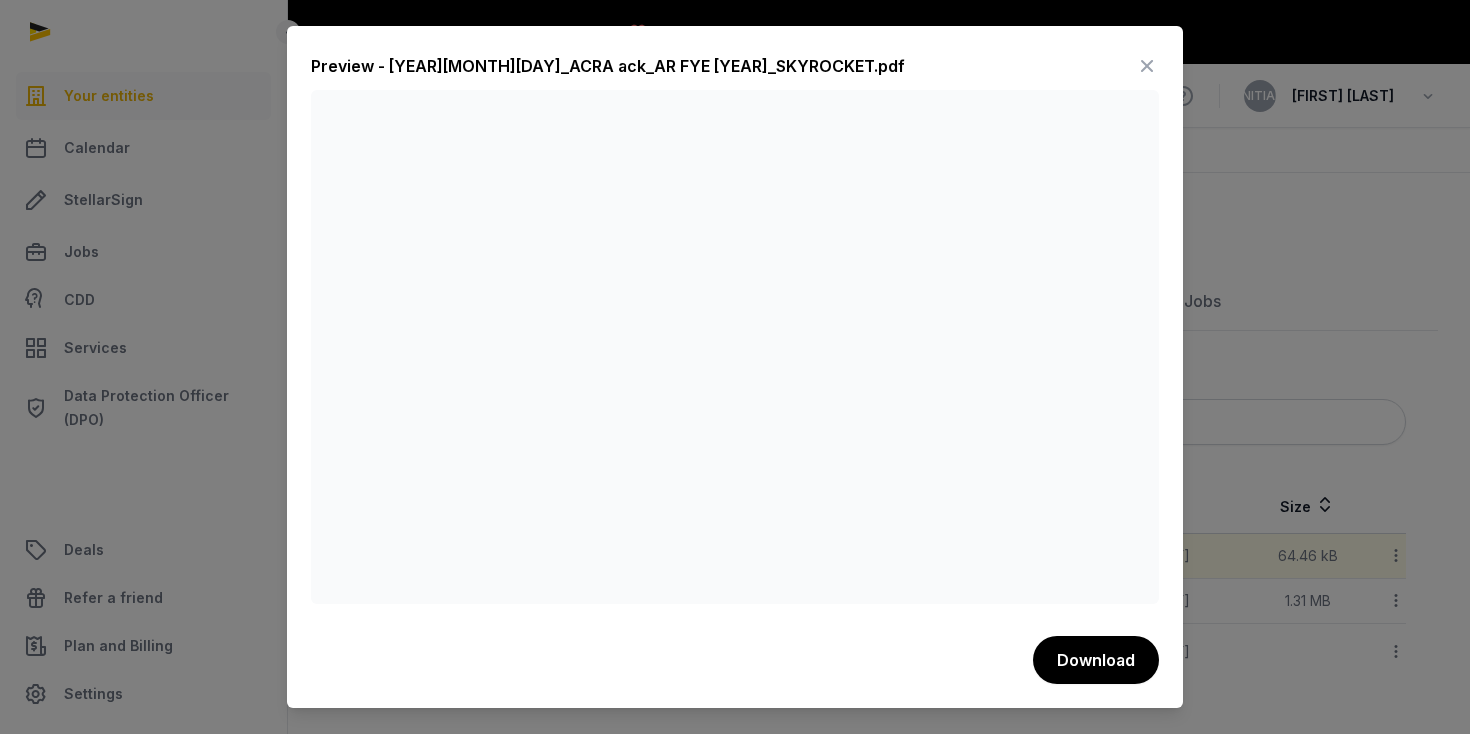 click on "Preview - 20250802_ACRA ack_AR FYE 2024_SKYROCKET.pdf" at bounding box center (735, 70) 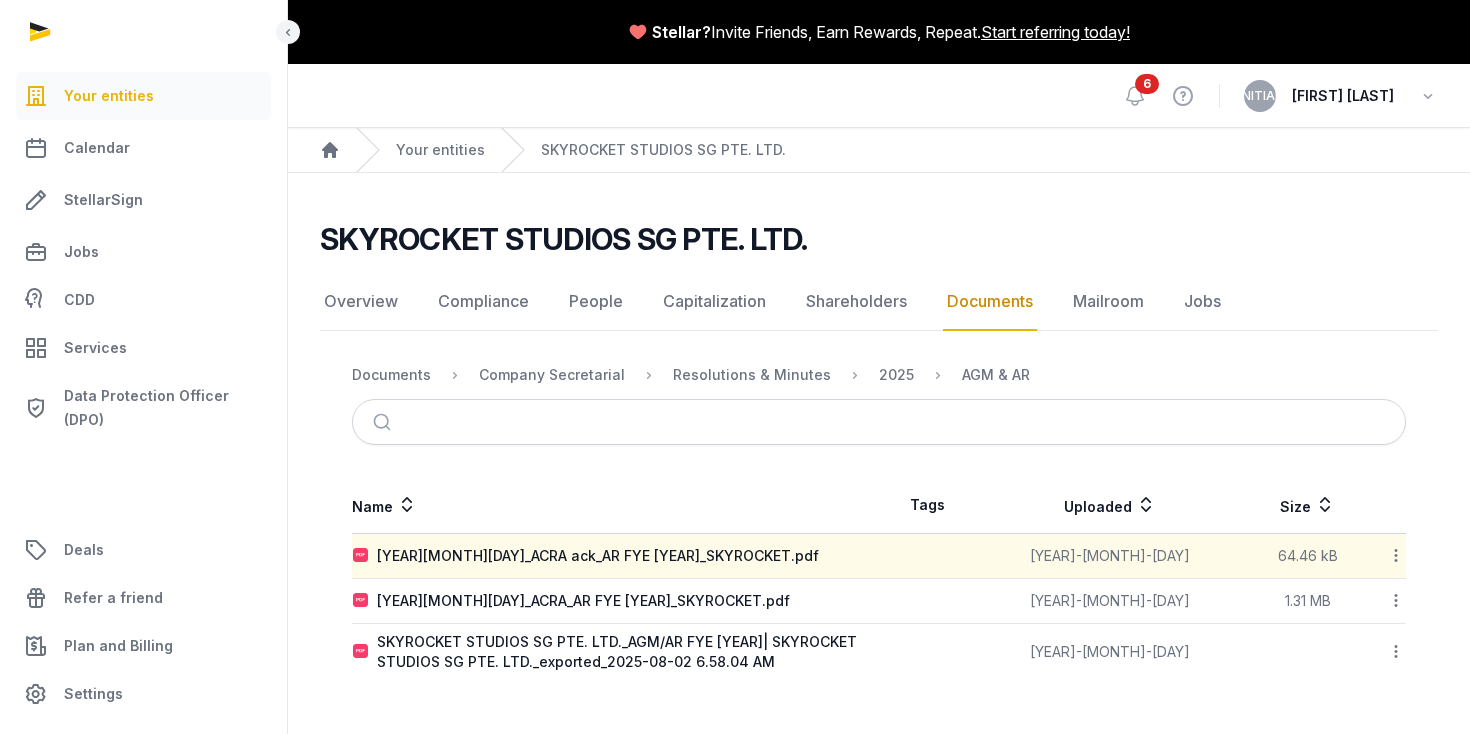 click on "20250802_ACRA_AR FYE 2024_SKYROCKET.pdf" at bounding box center (615, 601) 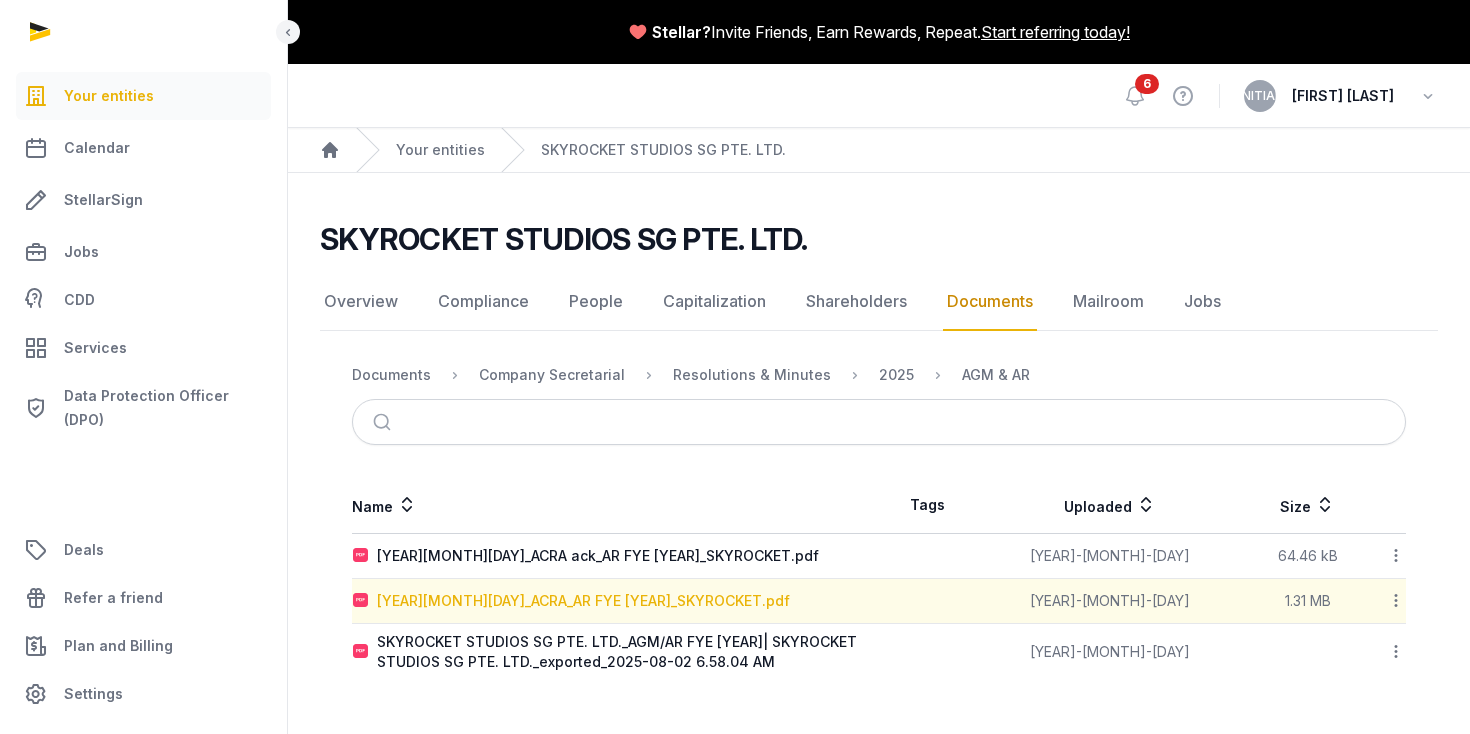 click on "20250802_ACRA_AR FYE 2024_SKYROCKET.pdf" at bounding box center (583, 601) 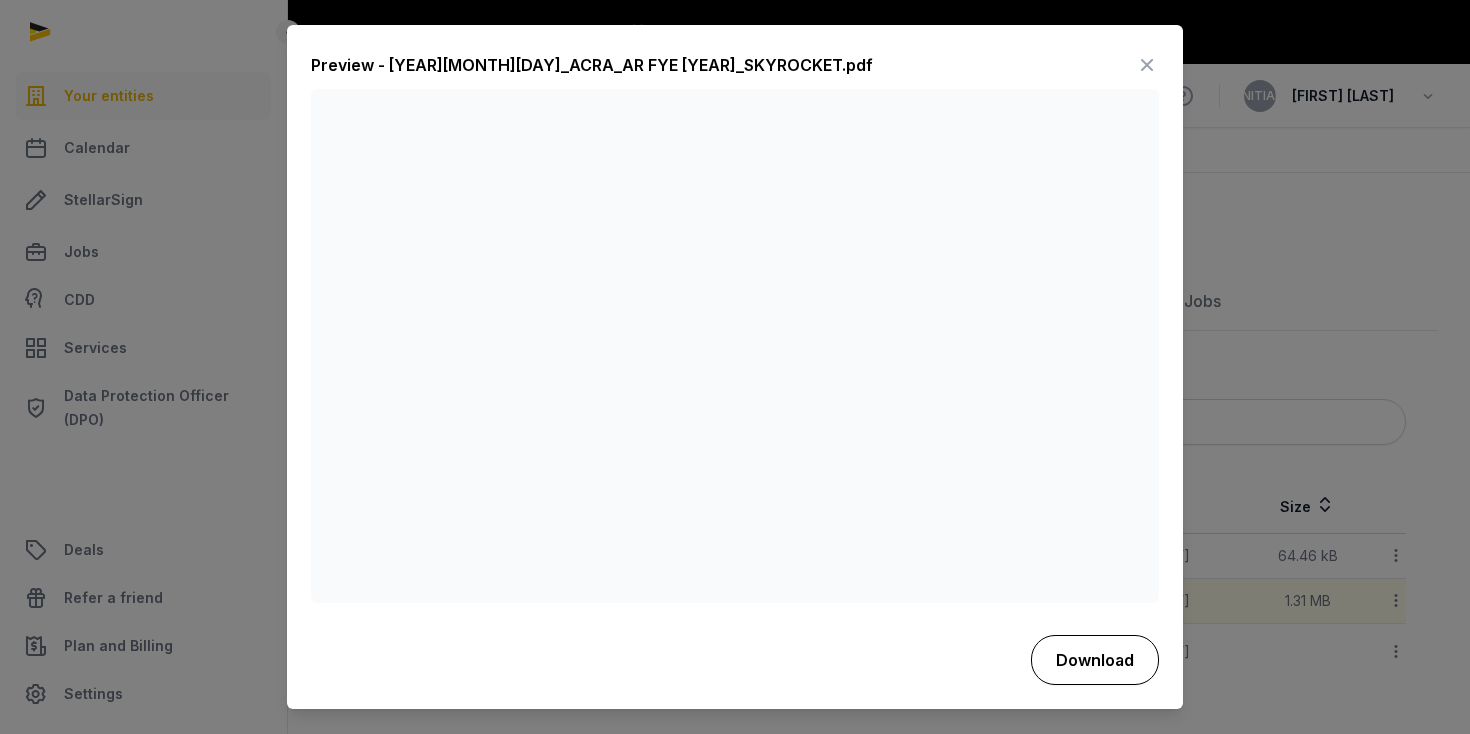 click on "Download" at bounding box center [1095, 660] 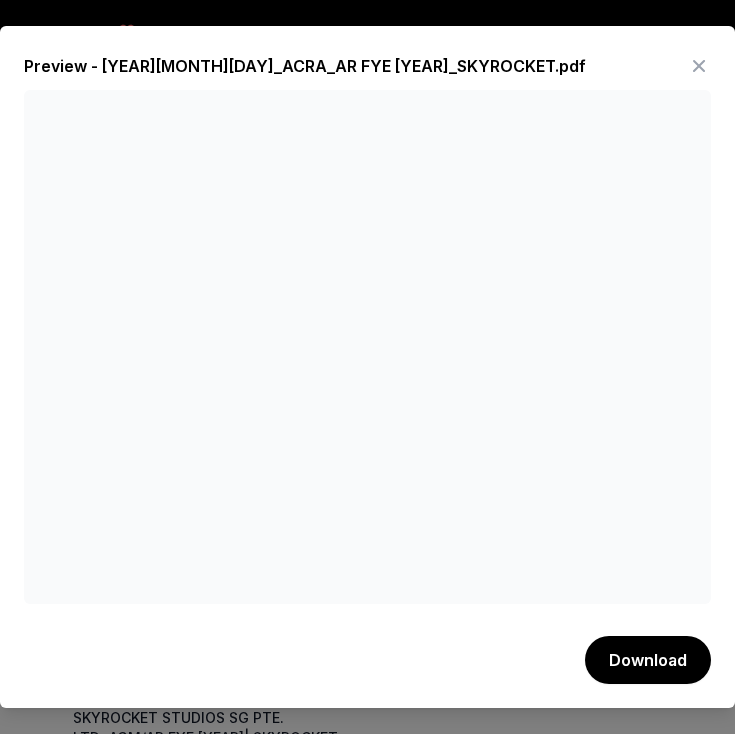 type 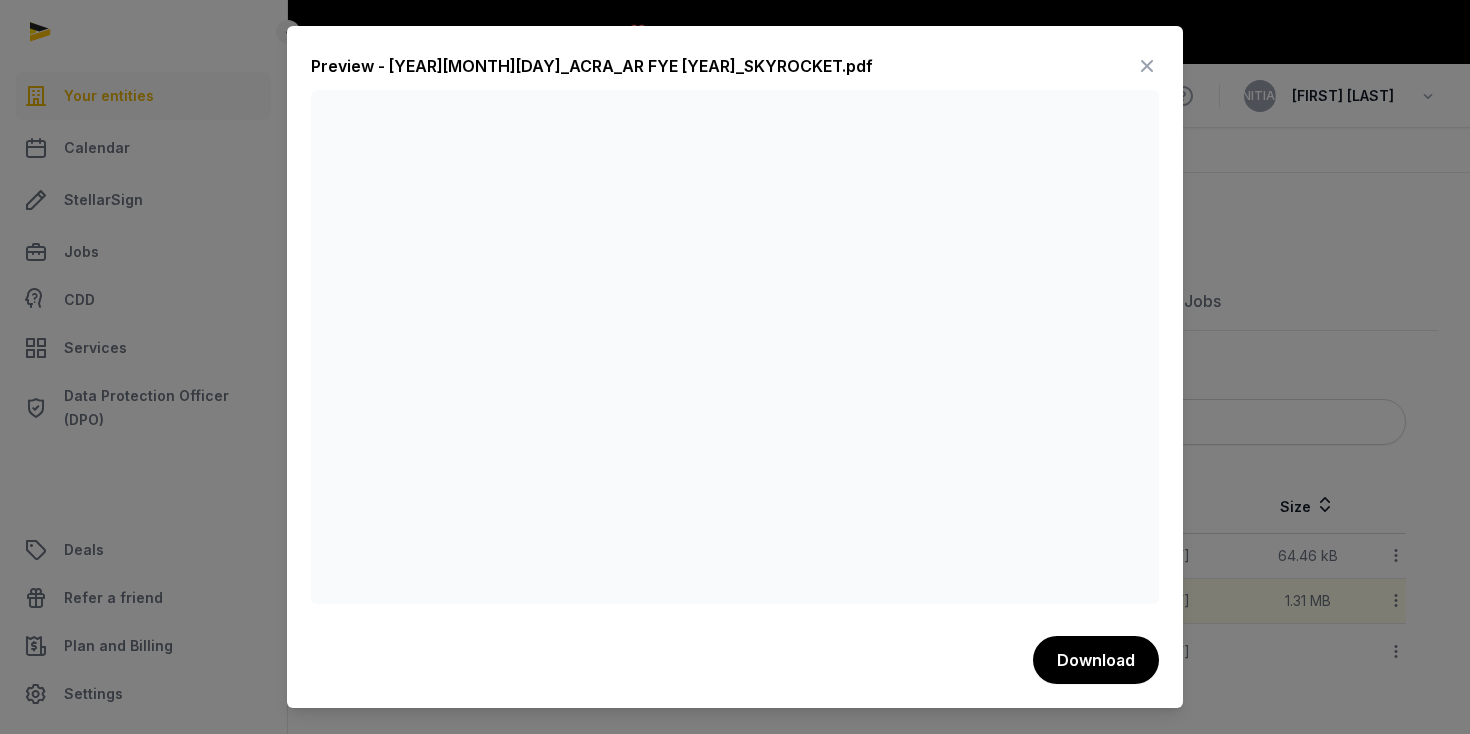 click at bounding box center [1147, 66] 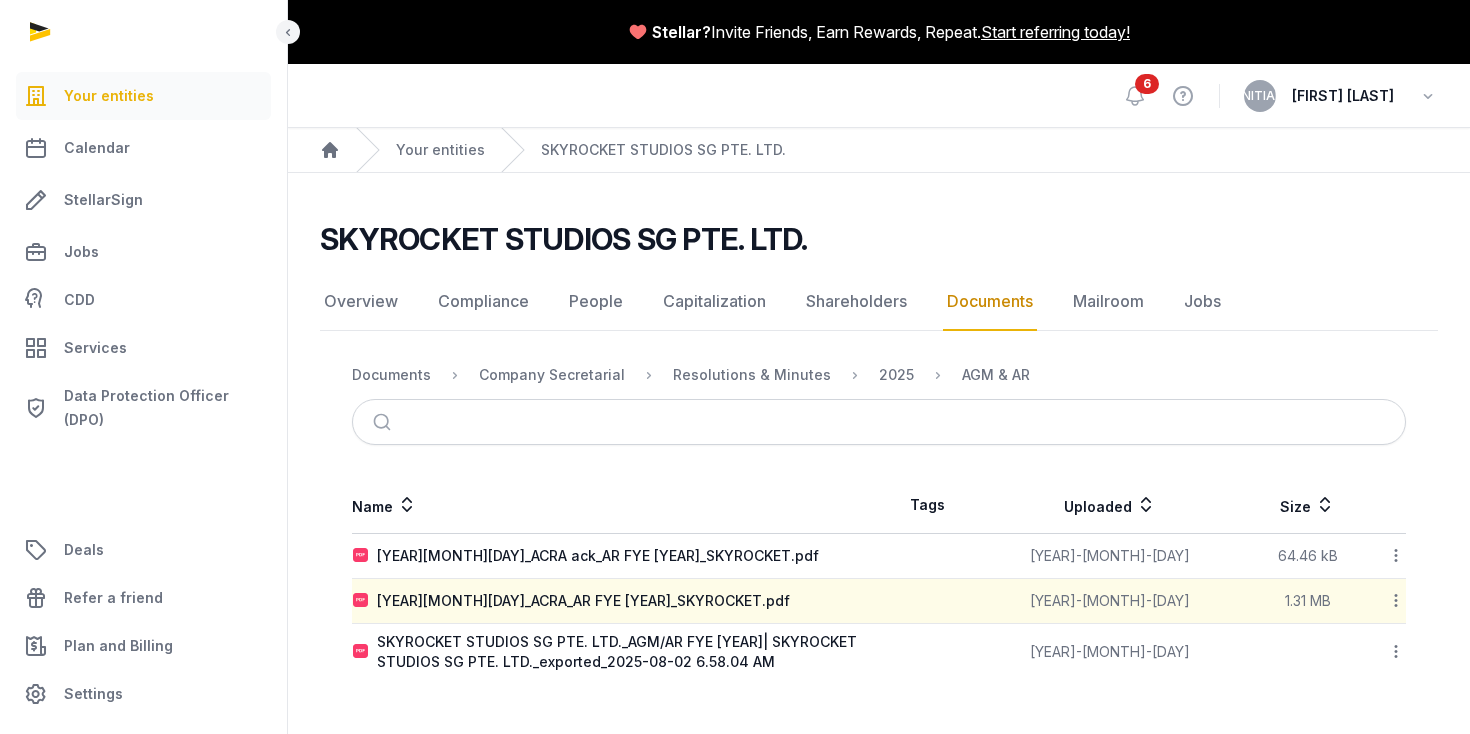 click on "SKYROCKET STUDIOS SG PTE. LTD. Documents Overview Compliance People Capitalization Shareholders Documents Mailroom Jobs Overview  Compliance  People  Capitalization  Shareholders  Documents  Mailroom  Jobs   Documents  Company Secretarial Resolutions & Minutes 2025 AGM & AR
Name  Tags  Uploaded   Size  20250802_ACRA ack_AR FYE 2024_SKYROCKET.pdf  2025-08-02 64.46 kB  Download  20250802_ACRA_AR FYE 2024_SKYROCKET.pdf  2025-08-02 1.31 MB  Download  SKYROCKET STUDIOS SG PTE. LTD._AGM/AR FYE 2024| SKYROCKET STUDIOS SG PTE. LTD._exported_2025-08-02 6.58.04 AM  2025-08-02  Download" 